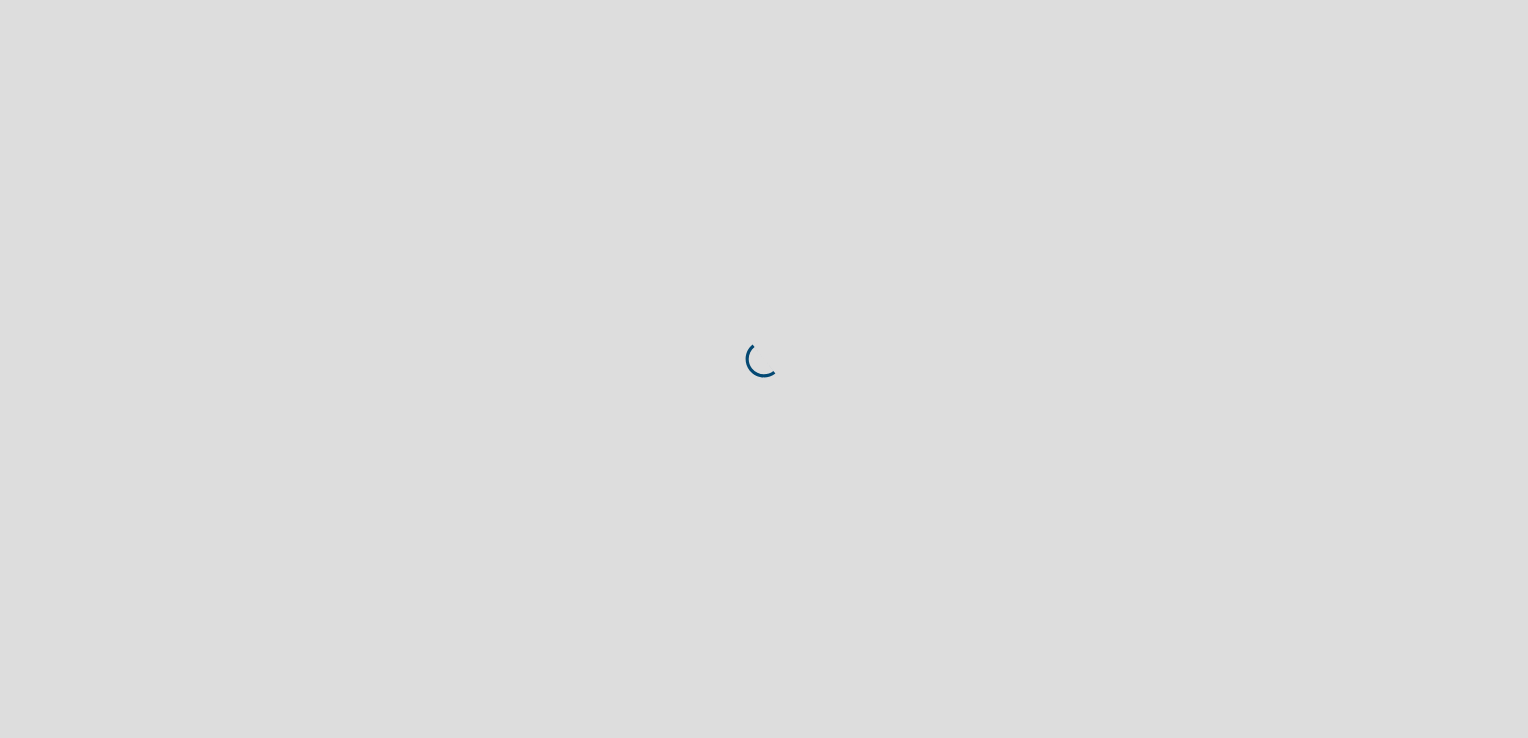 scroll, scrollTop: 0, scrollLeft: 0, axis: both 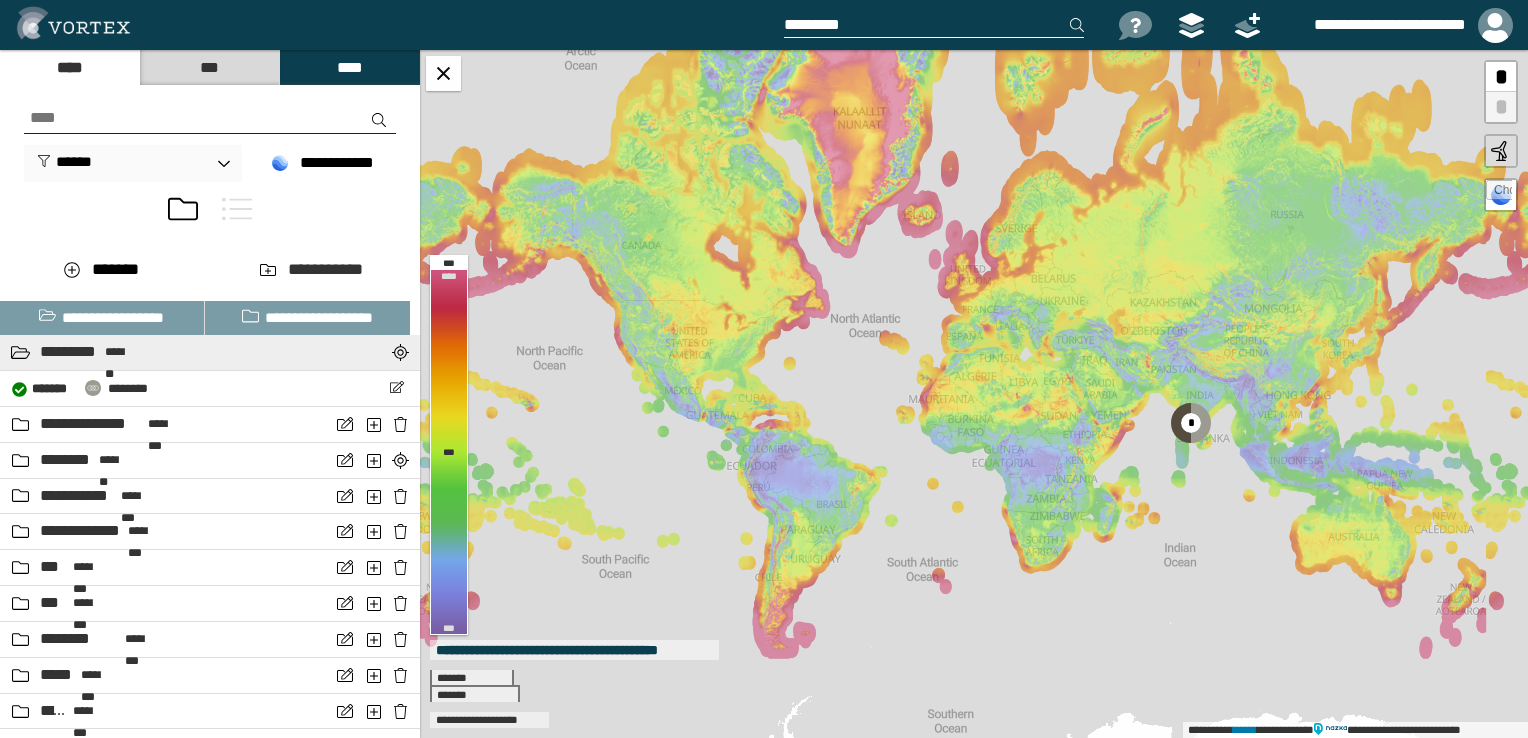 click on "********* *******" at bounding box center [165, 352] 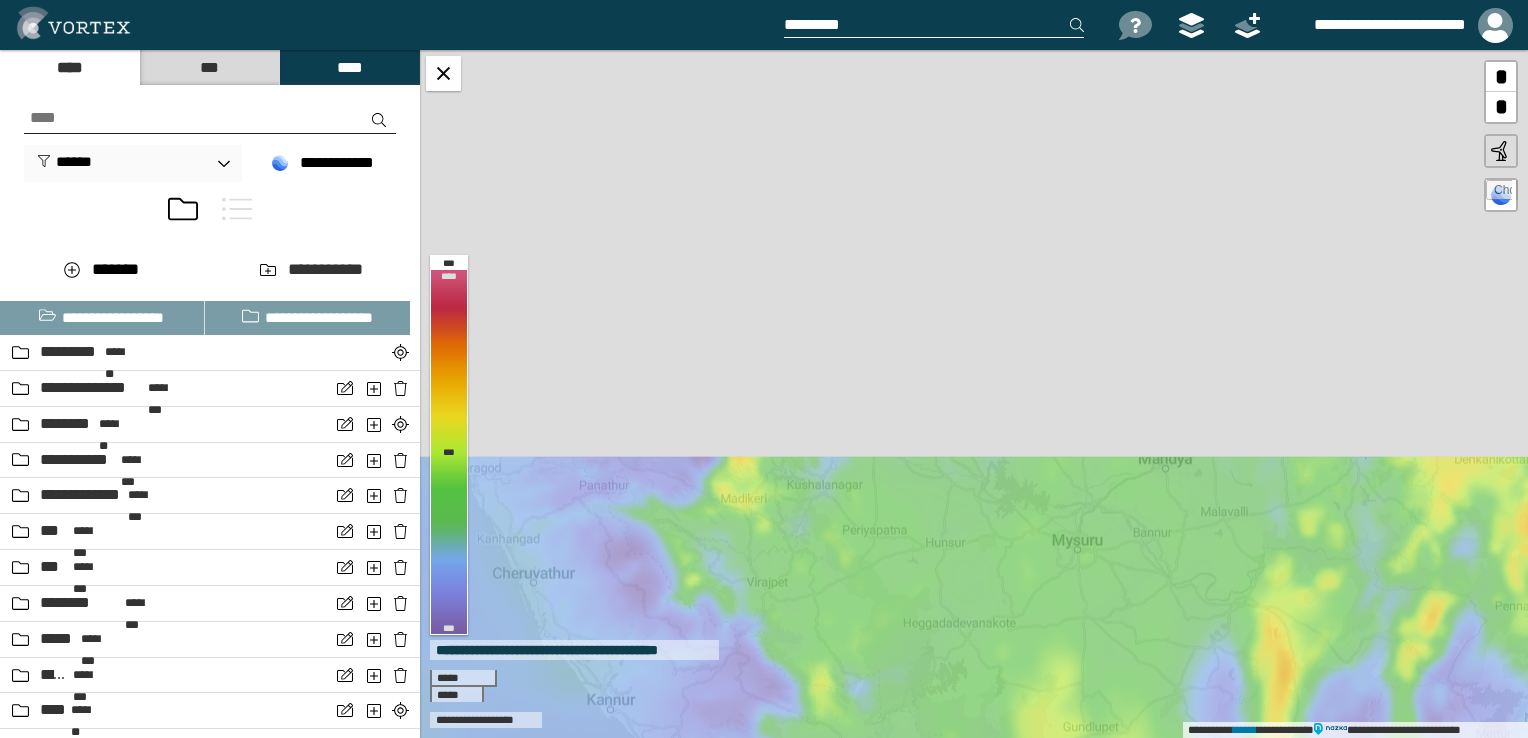 drag, startPoint x: 1120, startPoint y: 352, endPoint x: 1248, endPoint y: 789, distance: 455.3603 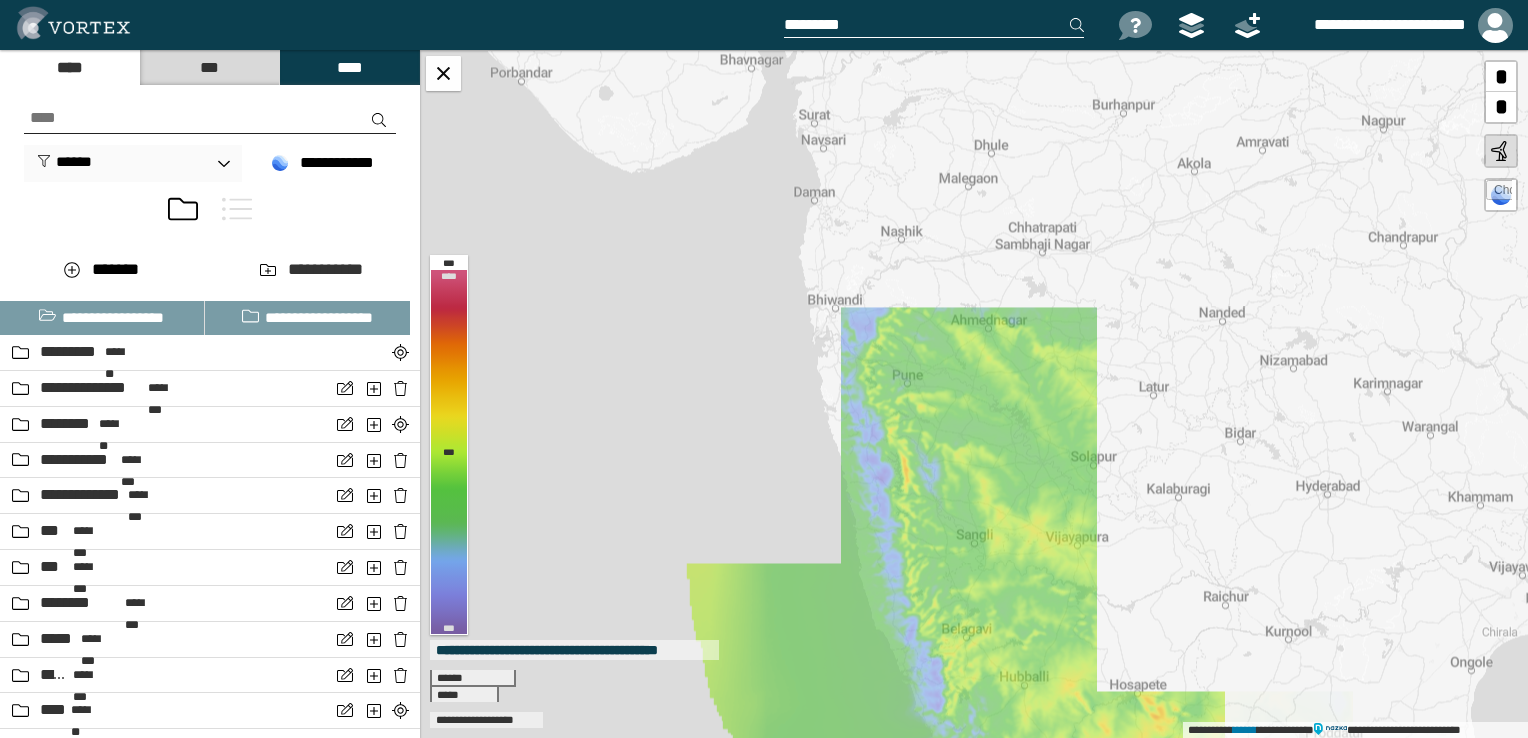 drag, startPoint x: 1220, startPoint y: 387, endPoint x: 1168, endPoint y: 789, distance: 405.34924 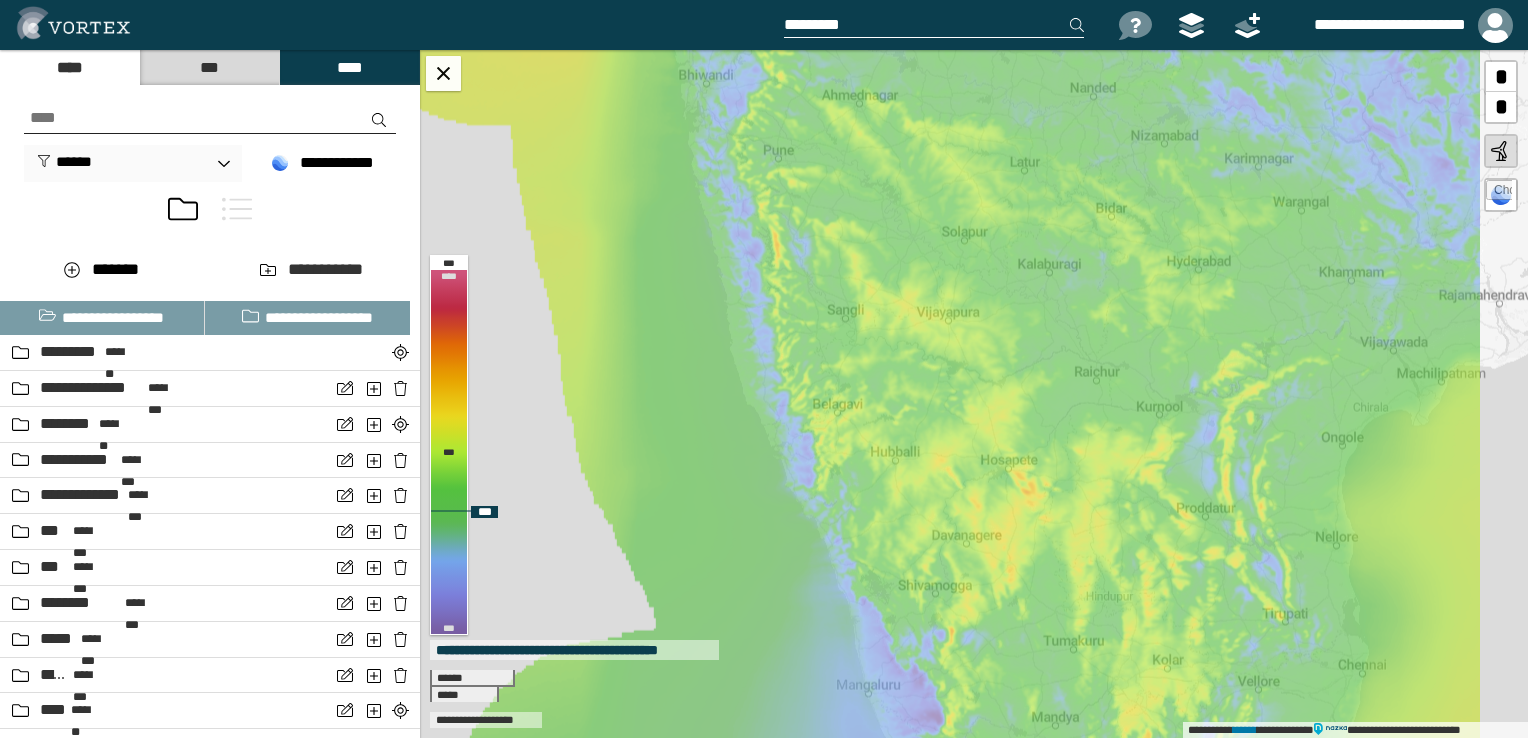 drag, startPoint x: 1208, startPoint y: 343, endPoint x: 1070, endPoint y: 150, distance: 237.26146 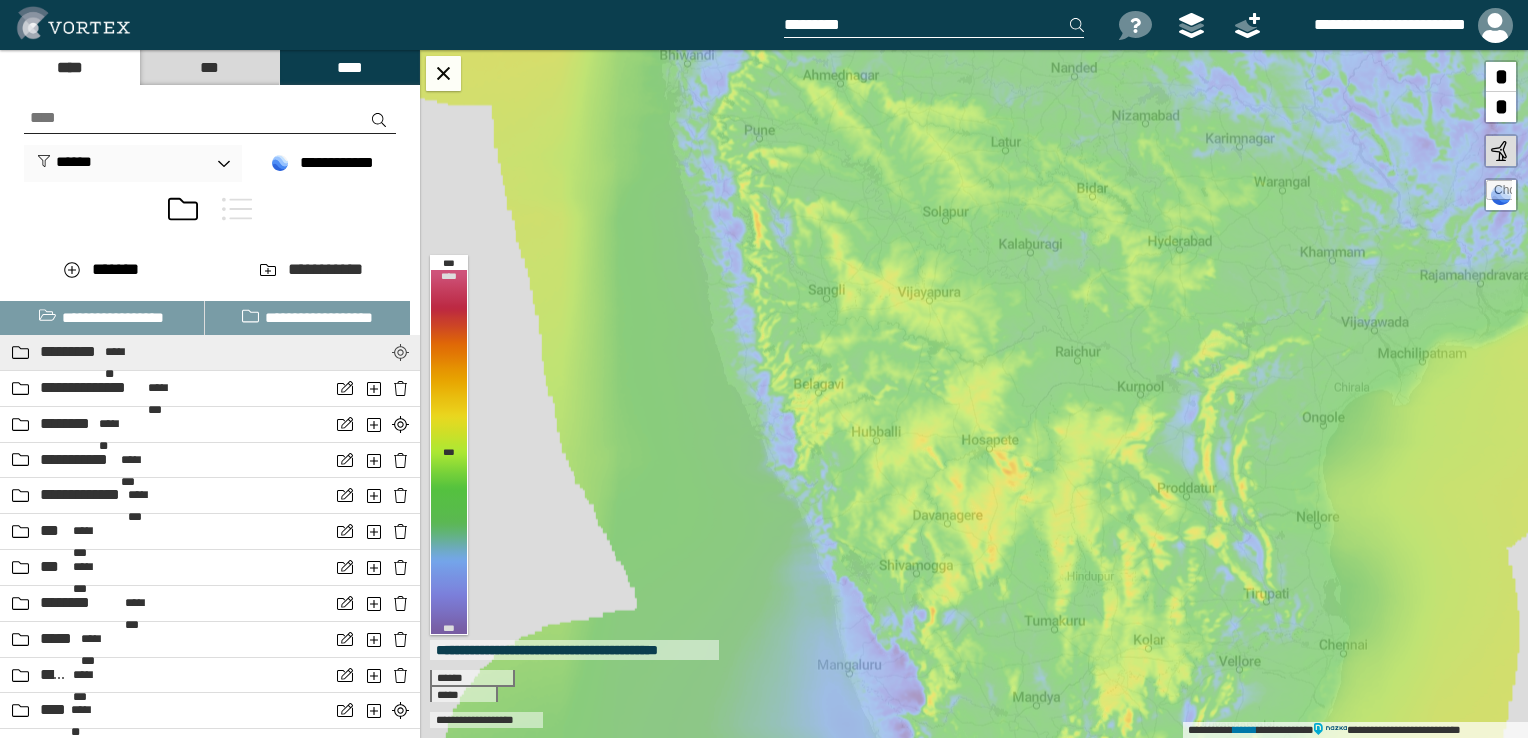click at bounding box center [400, 352] 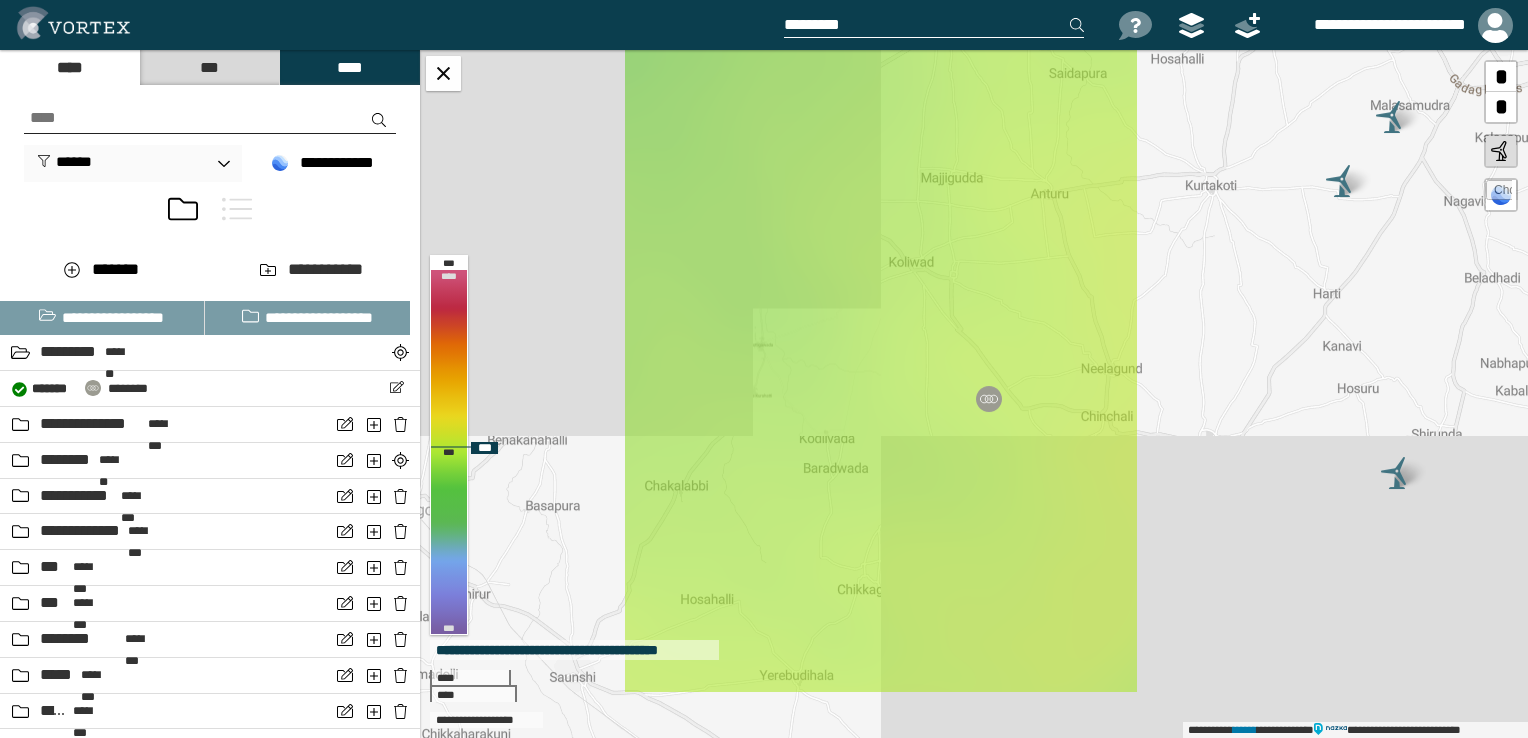 drag, startPoint x: 1119, startPoint y: 499, endPoint x: 1056, endPoint y: 434, distance: 90.52071 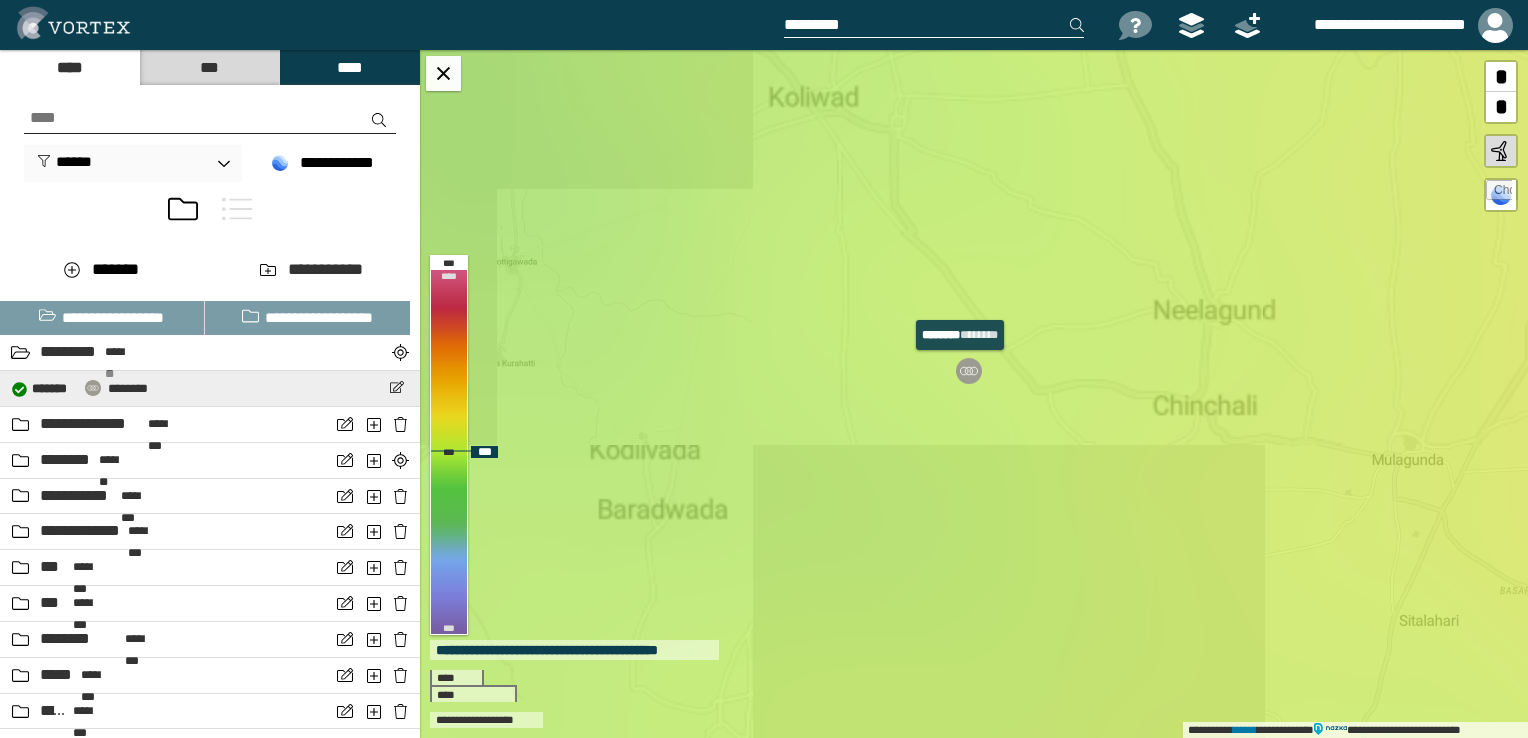 click at bounding box center [969, 371] 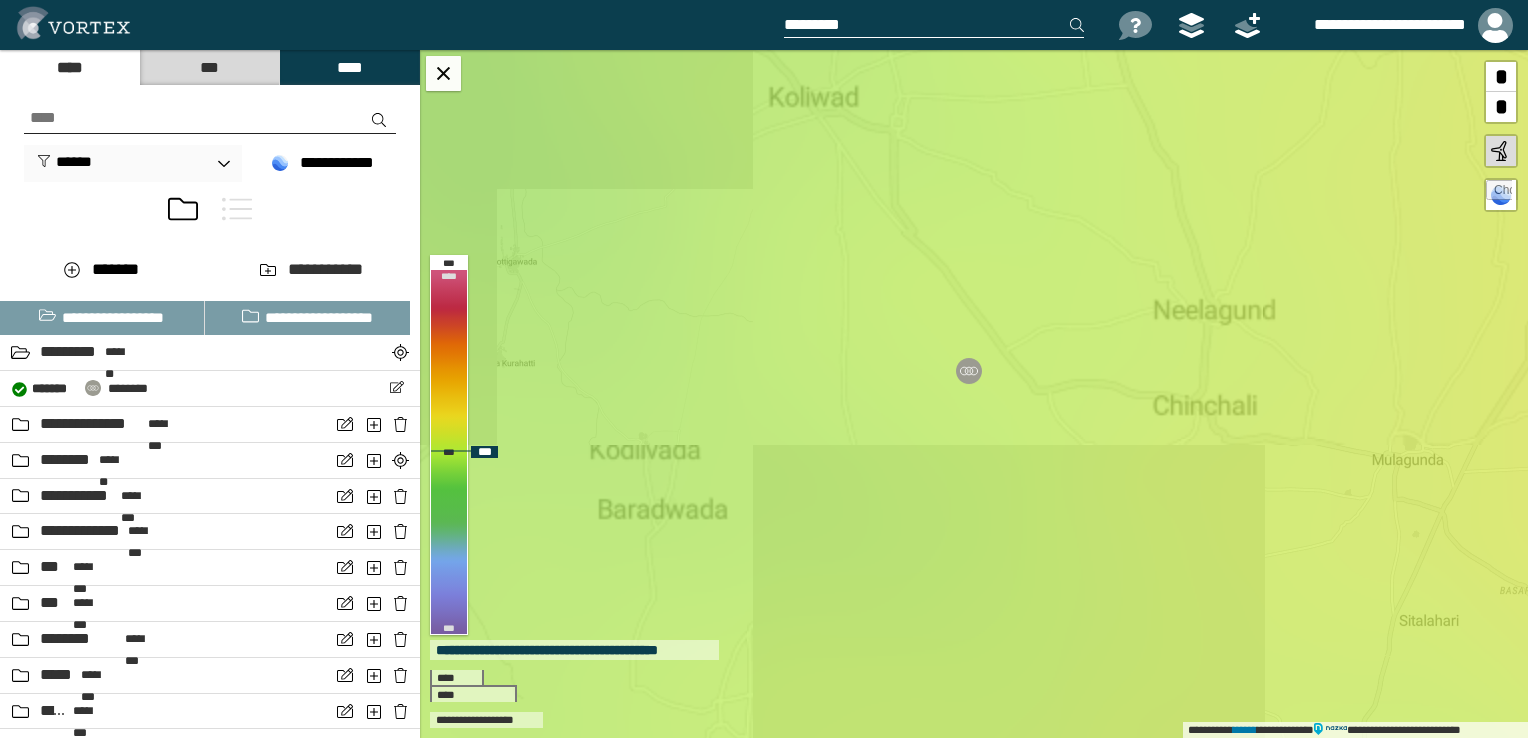 select on "*****" 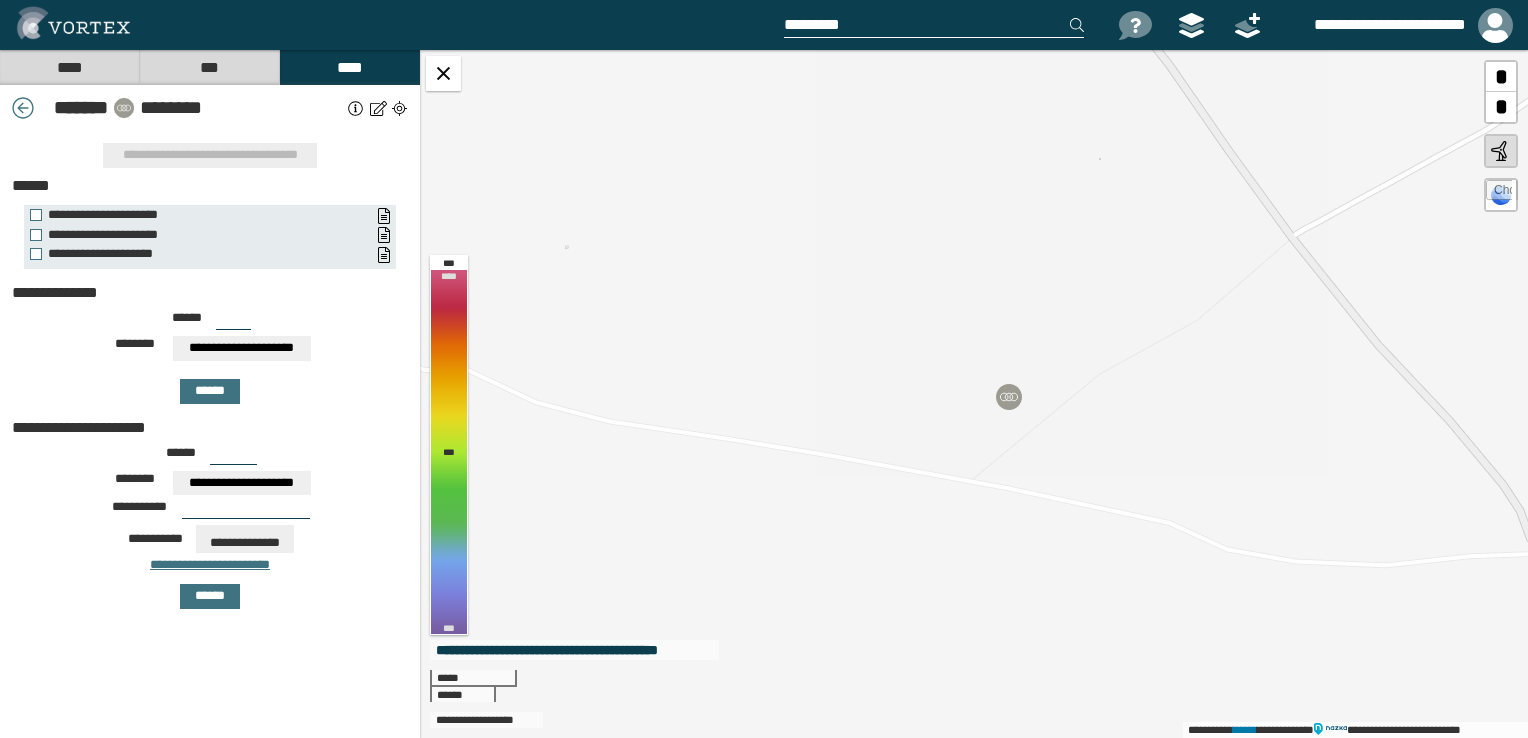 click on "**********" at bounding box center [974, 394] 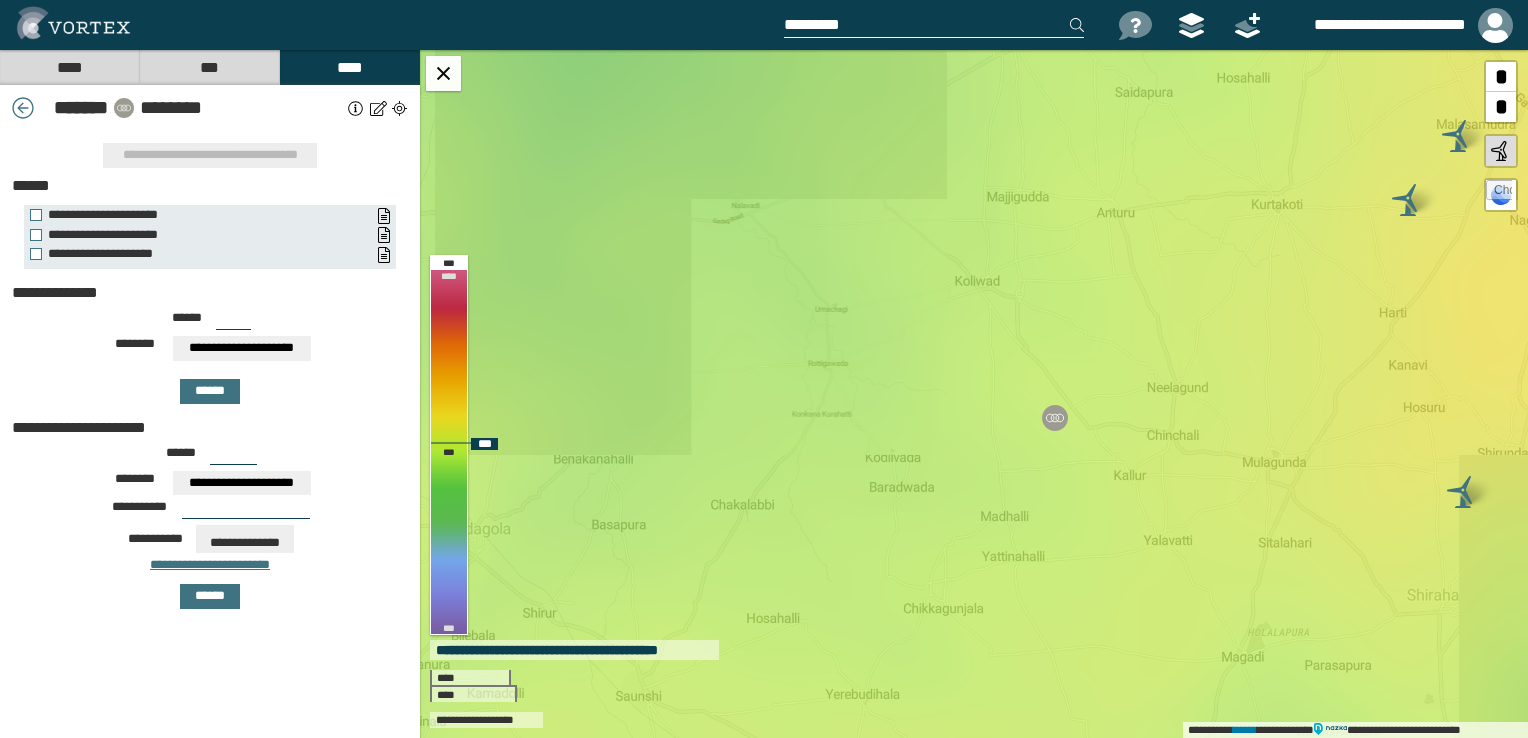 click on "**********" at bounding box center (974, 394) 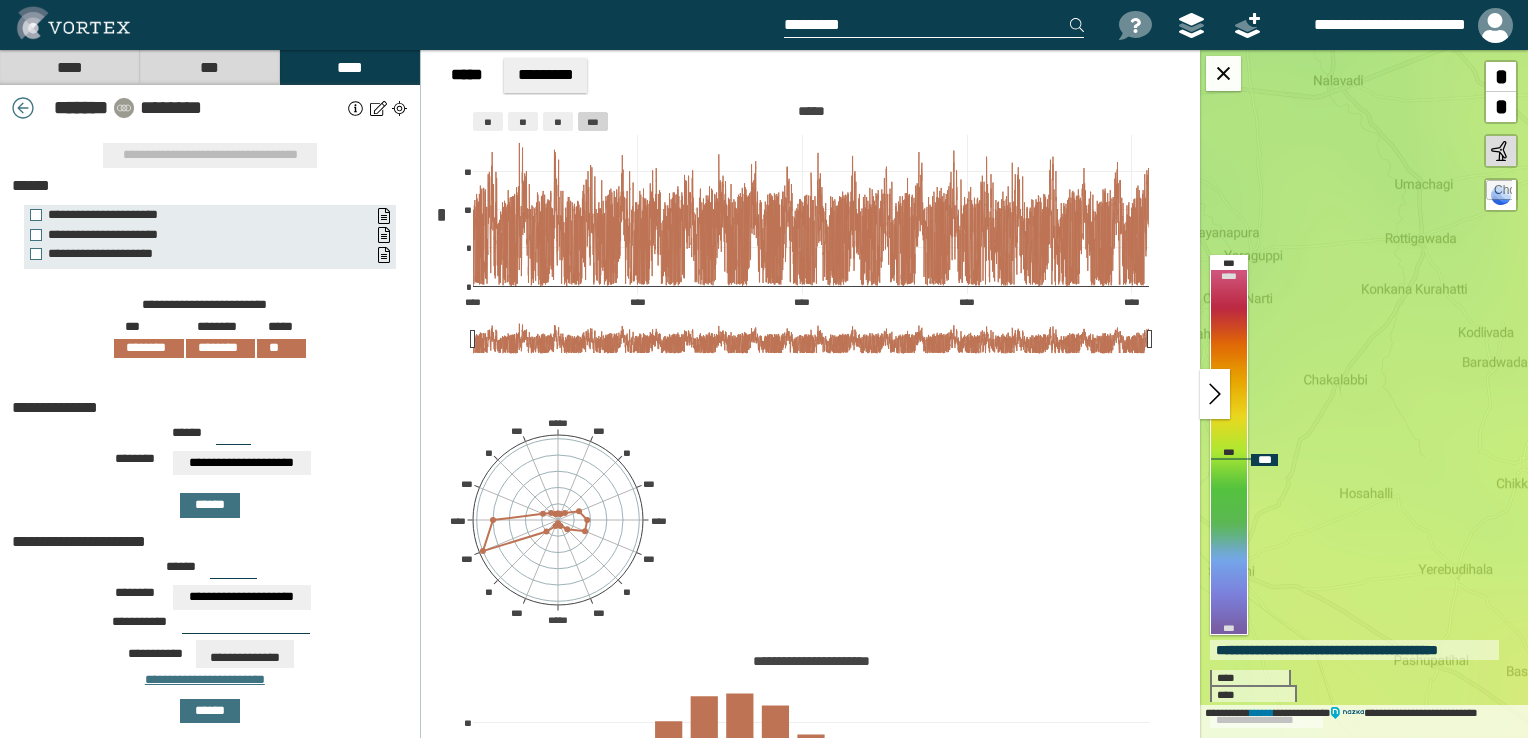 drag, startPoint x: 1296, startPoint y: 308, endPoint x: 1497, endPoint y: 185, distance: 235.64804 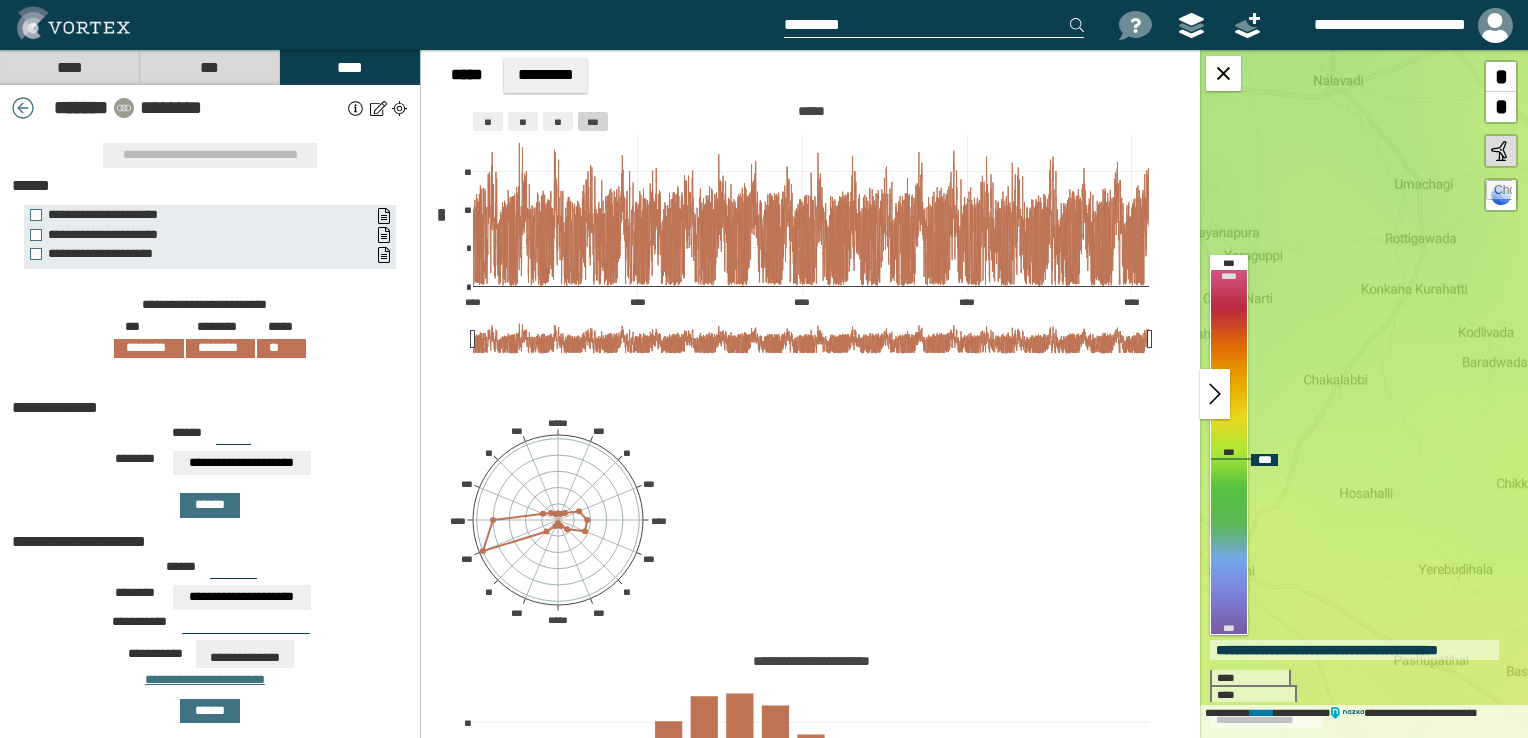 click on "**********" at bounding box center [1364, 394] 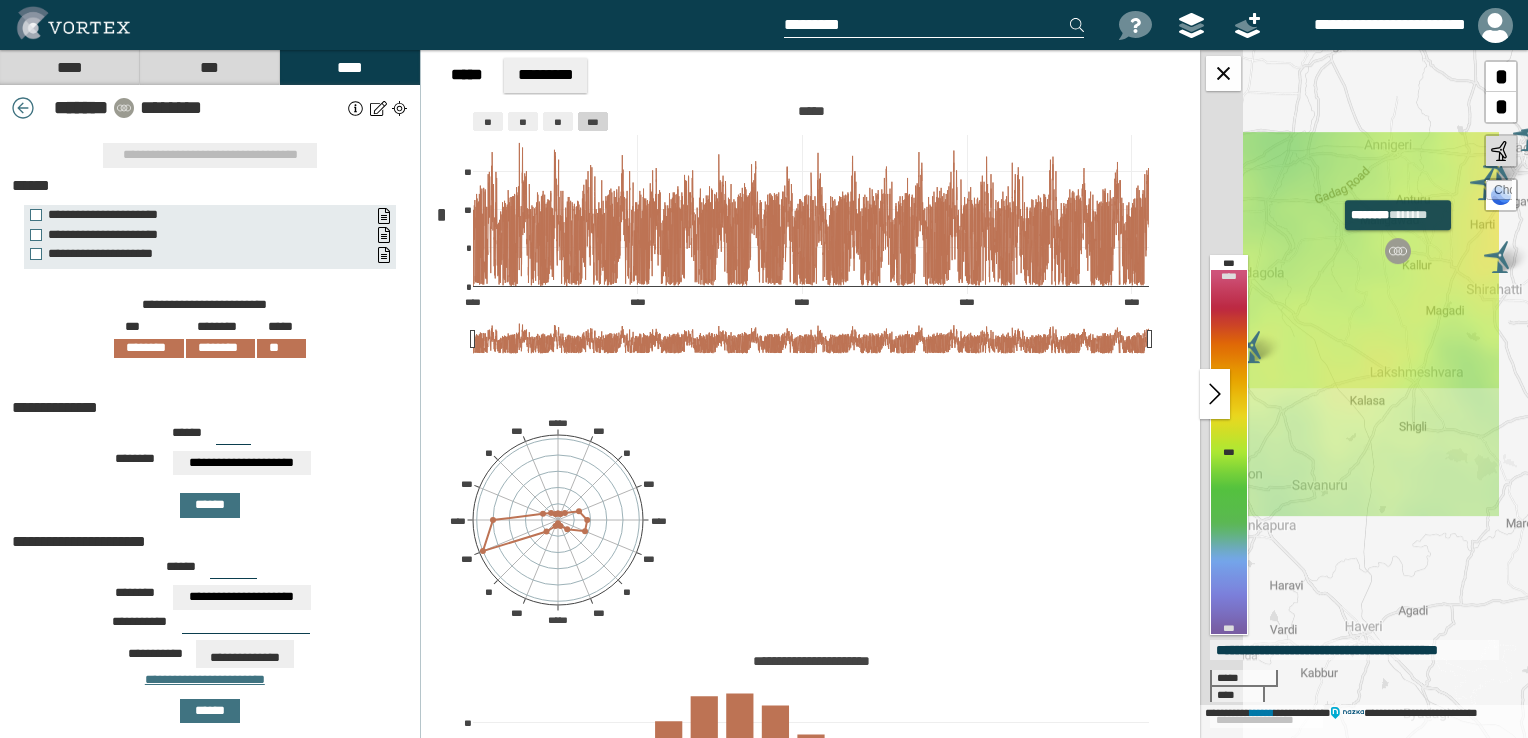 drag, startPoint x: 1356, startPoint y: 338, endPoint x: 1392, endPoint y: 242, distance: 102.528046 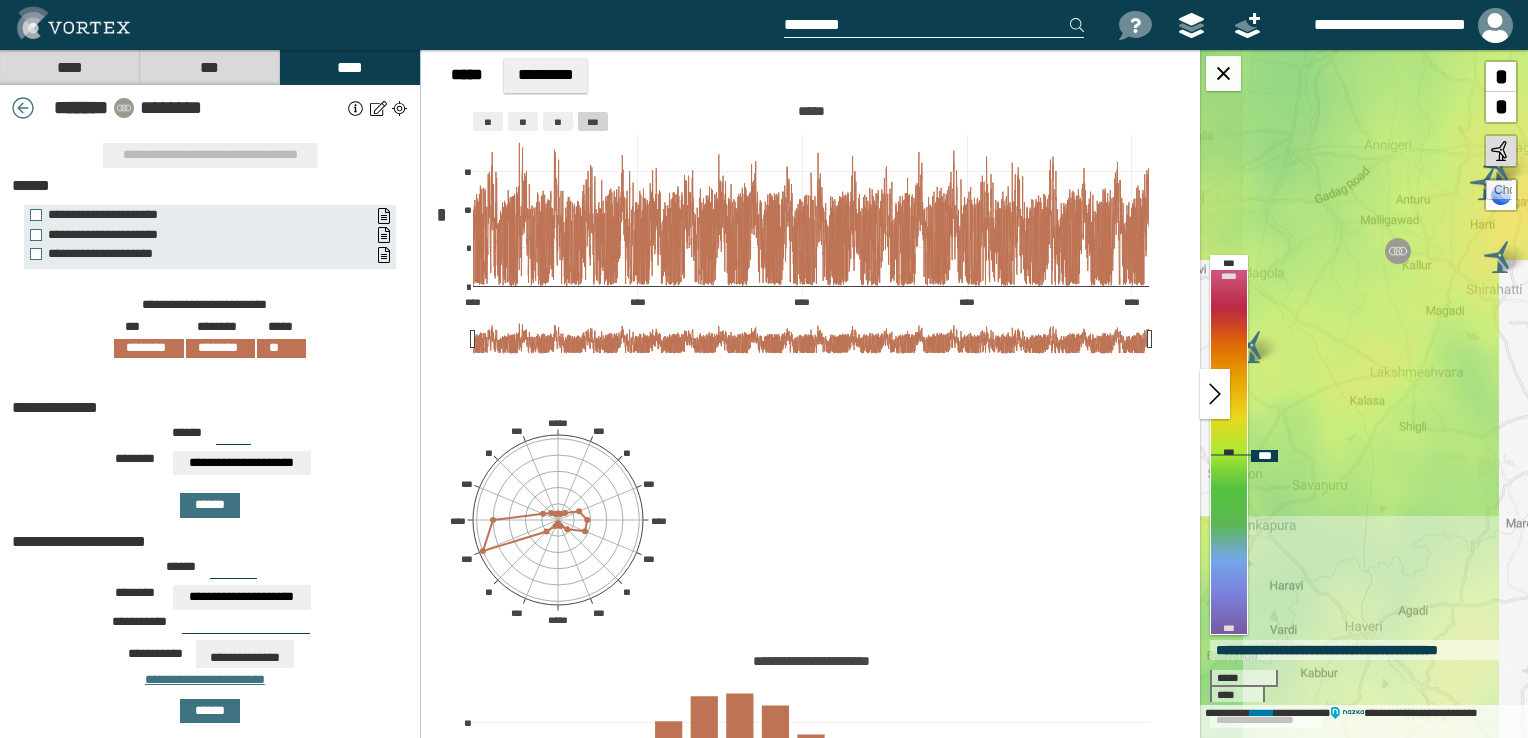 click on "**********" at bounding box center [1364, 394] 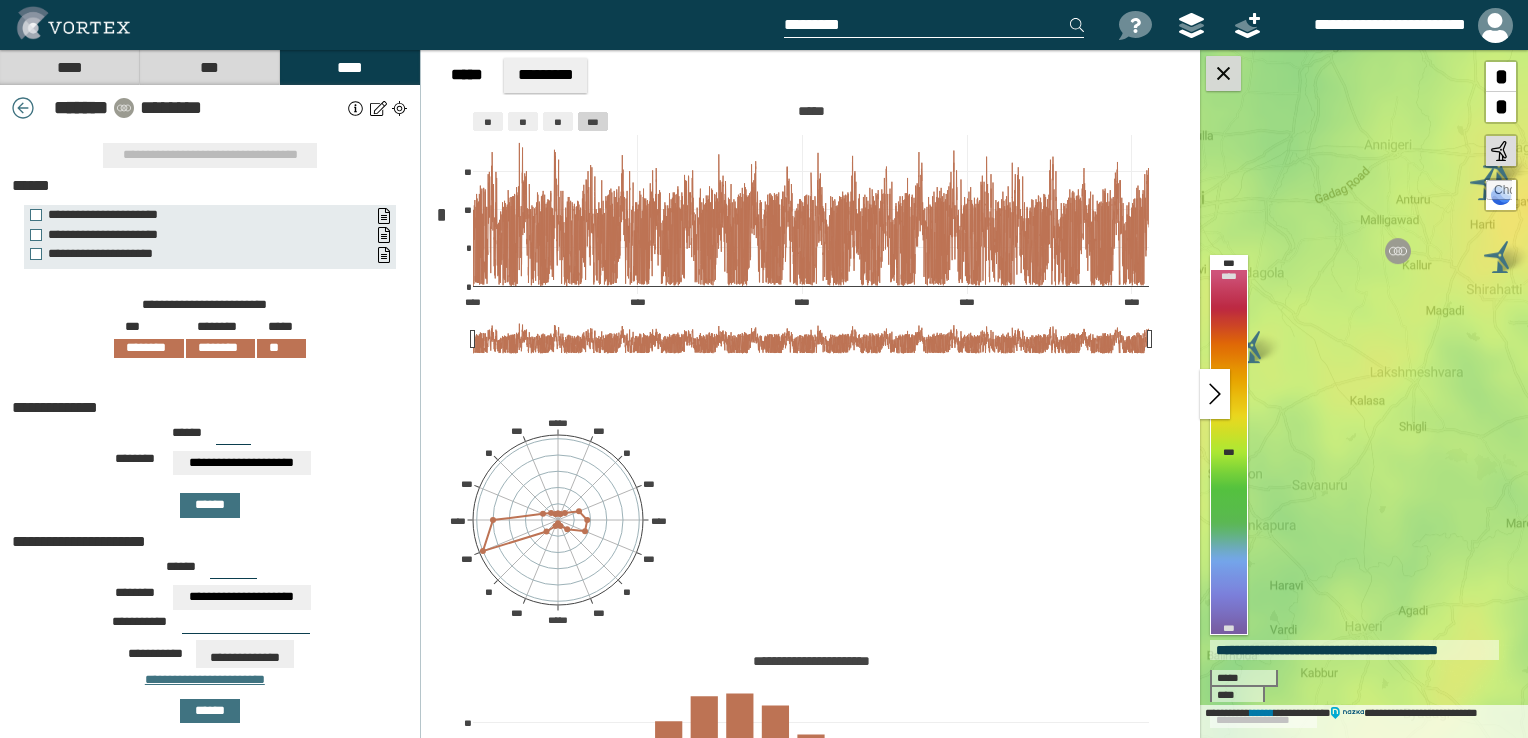 click at bounding box center (1223, 73) 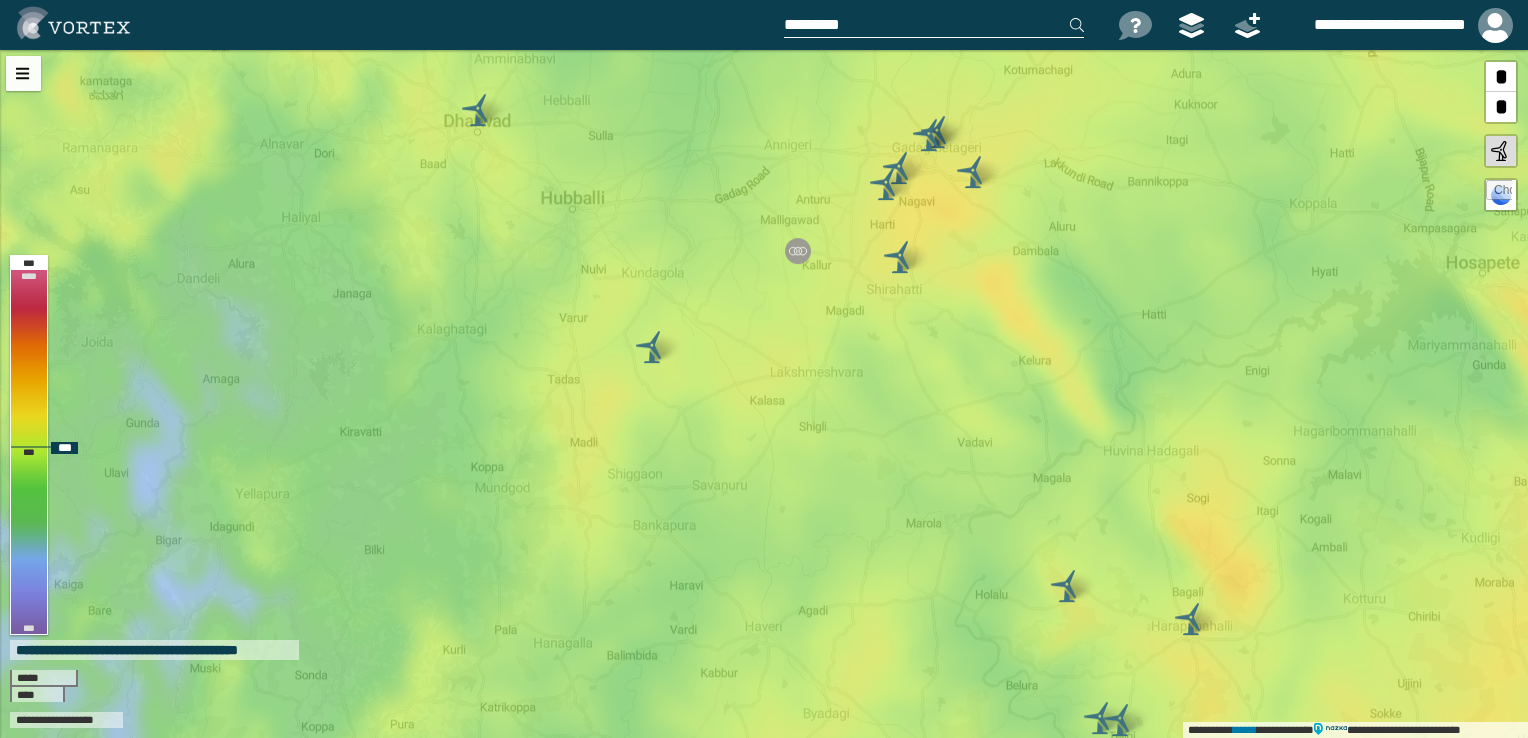 click on "**********" at bounding box center [764, 394] 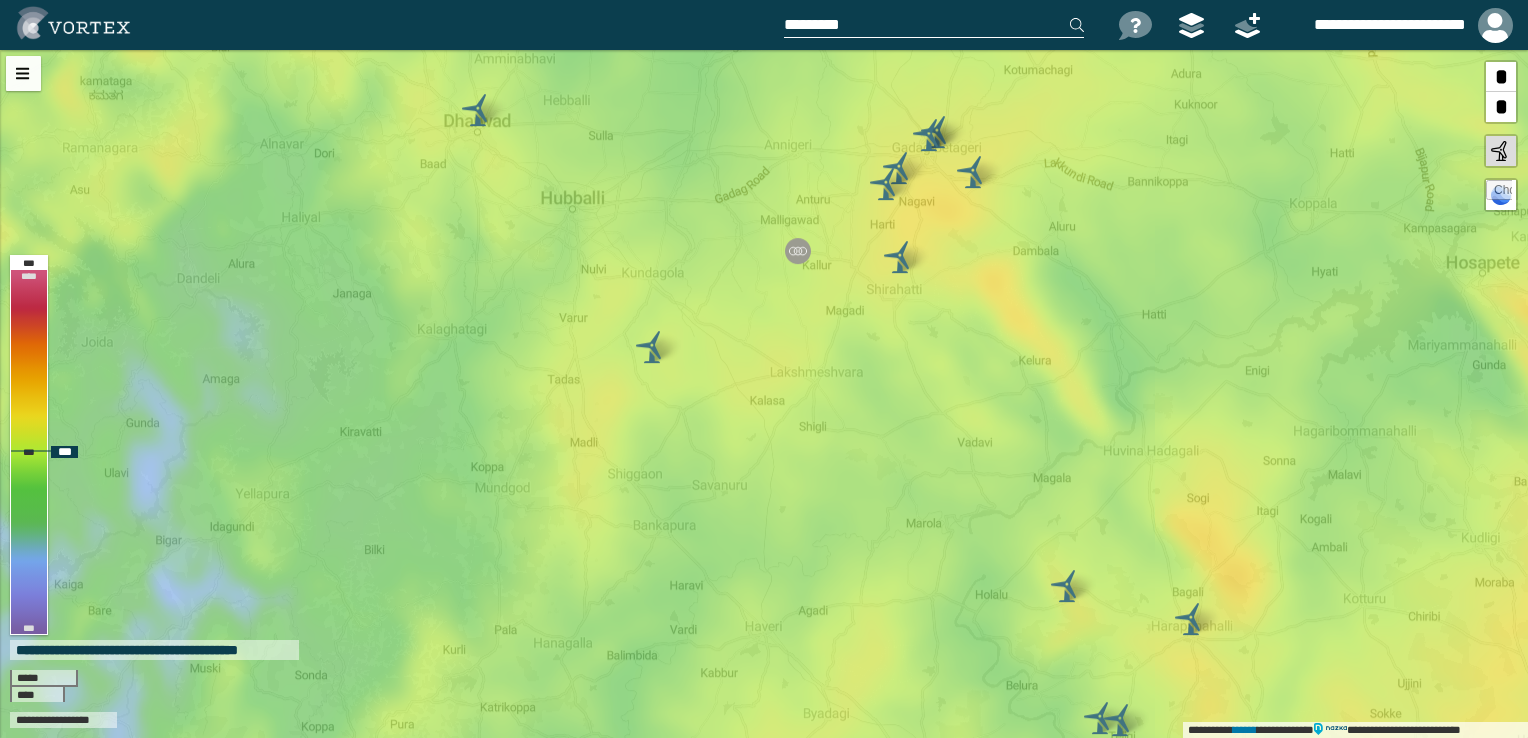 click on "**********" at bounding box center (764, 394) 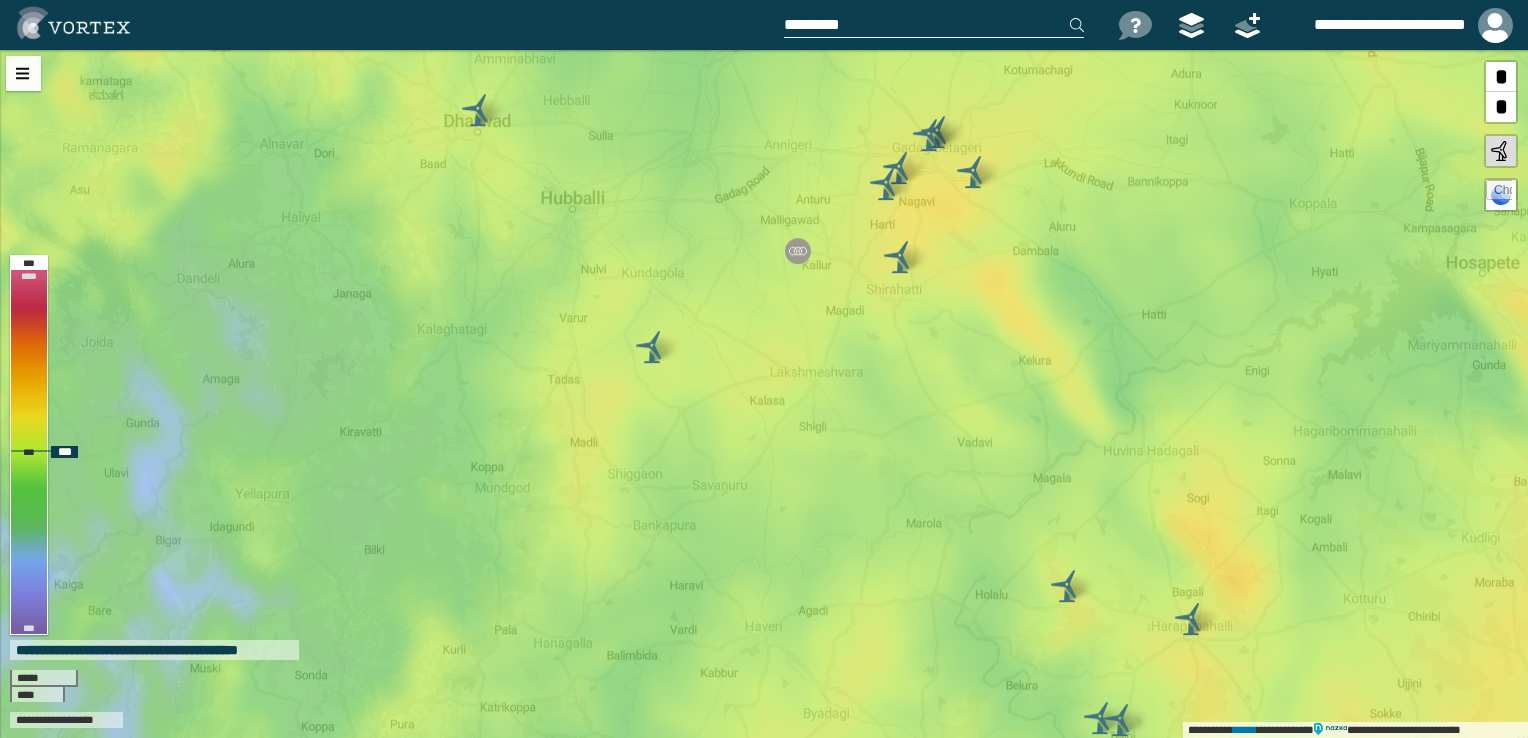 click on "**********" at bounding box center (764, 394) 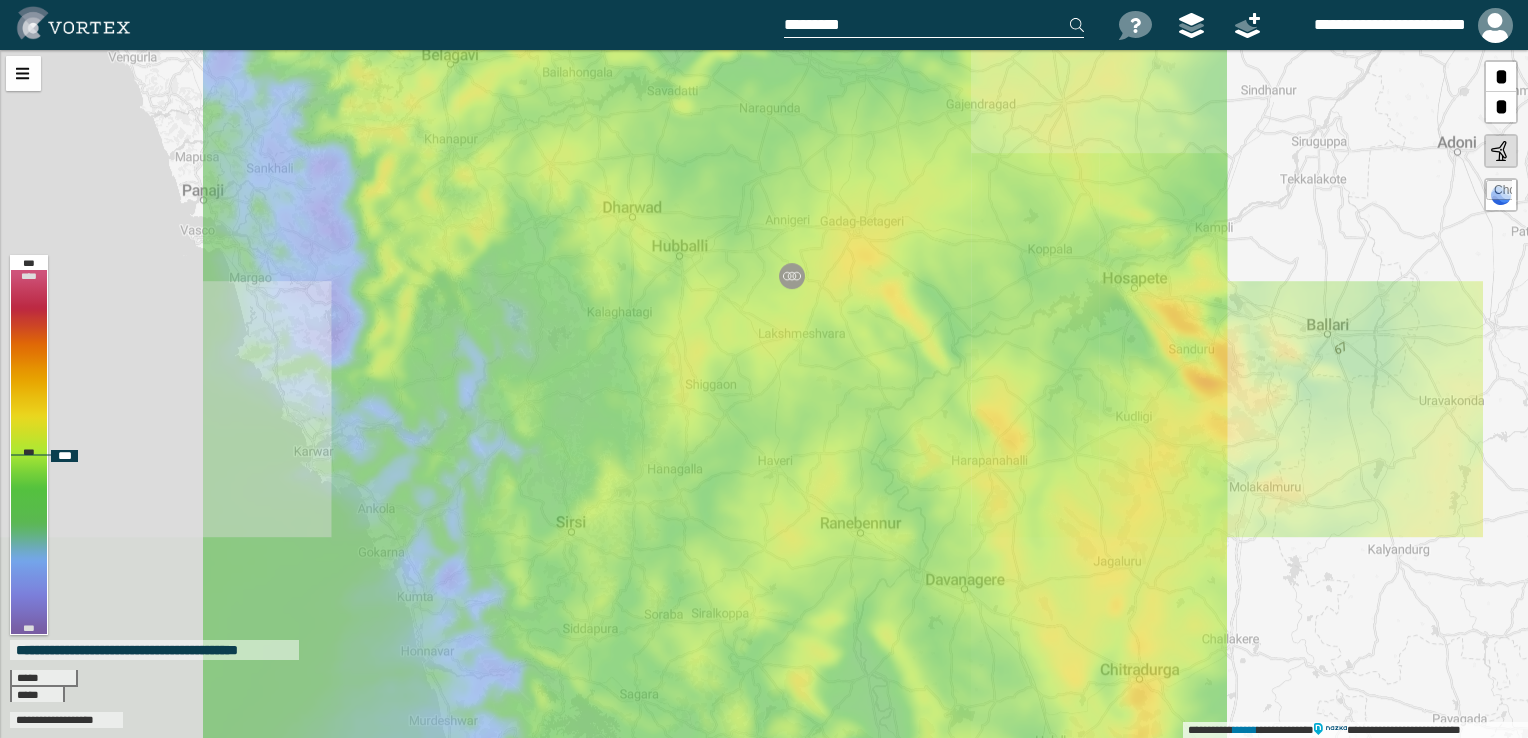 click on "**********" at bounding box center (764, 394) 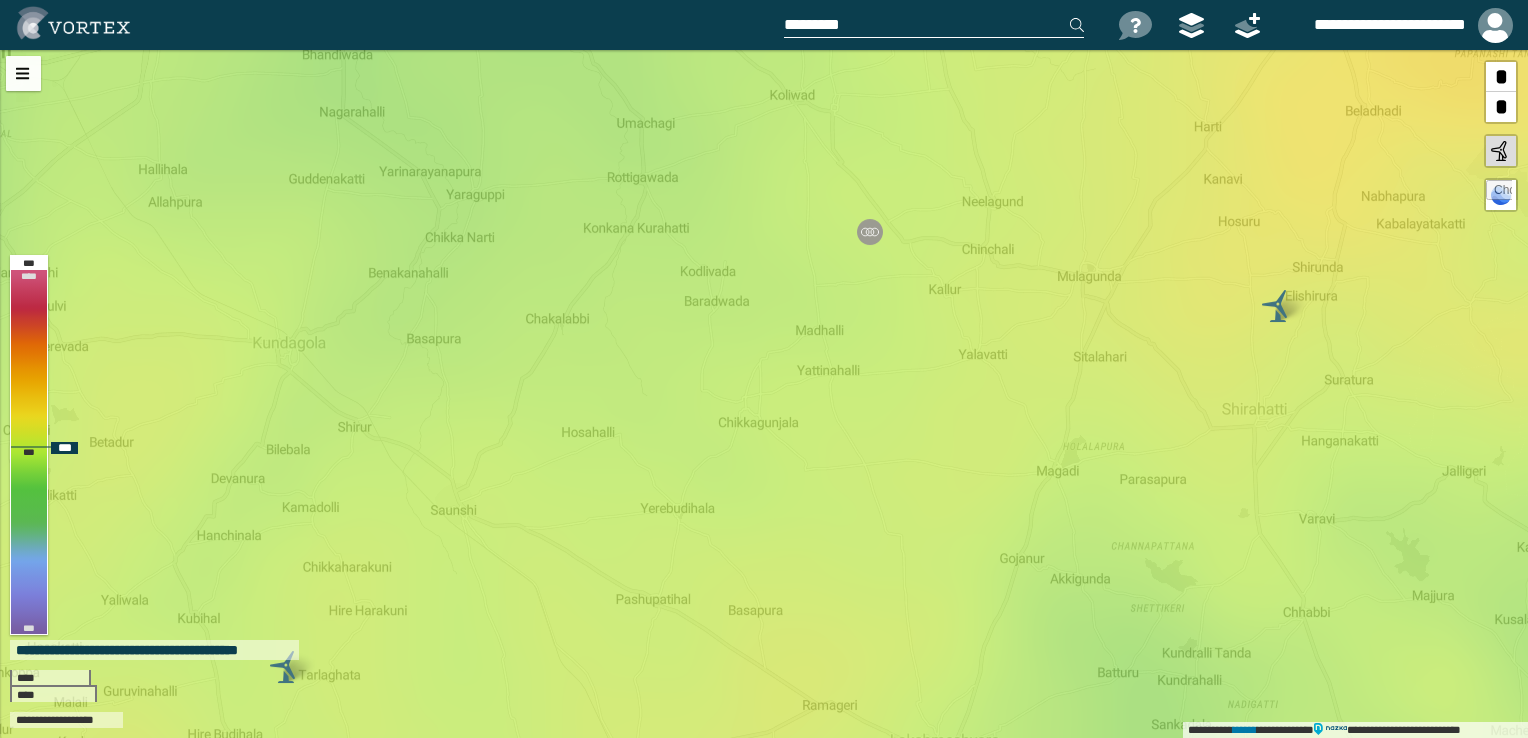 drag, startPoint x: 795, startPoint y: 289, endPoint x: 890, endPoint y: 534, distance: 262.77368 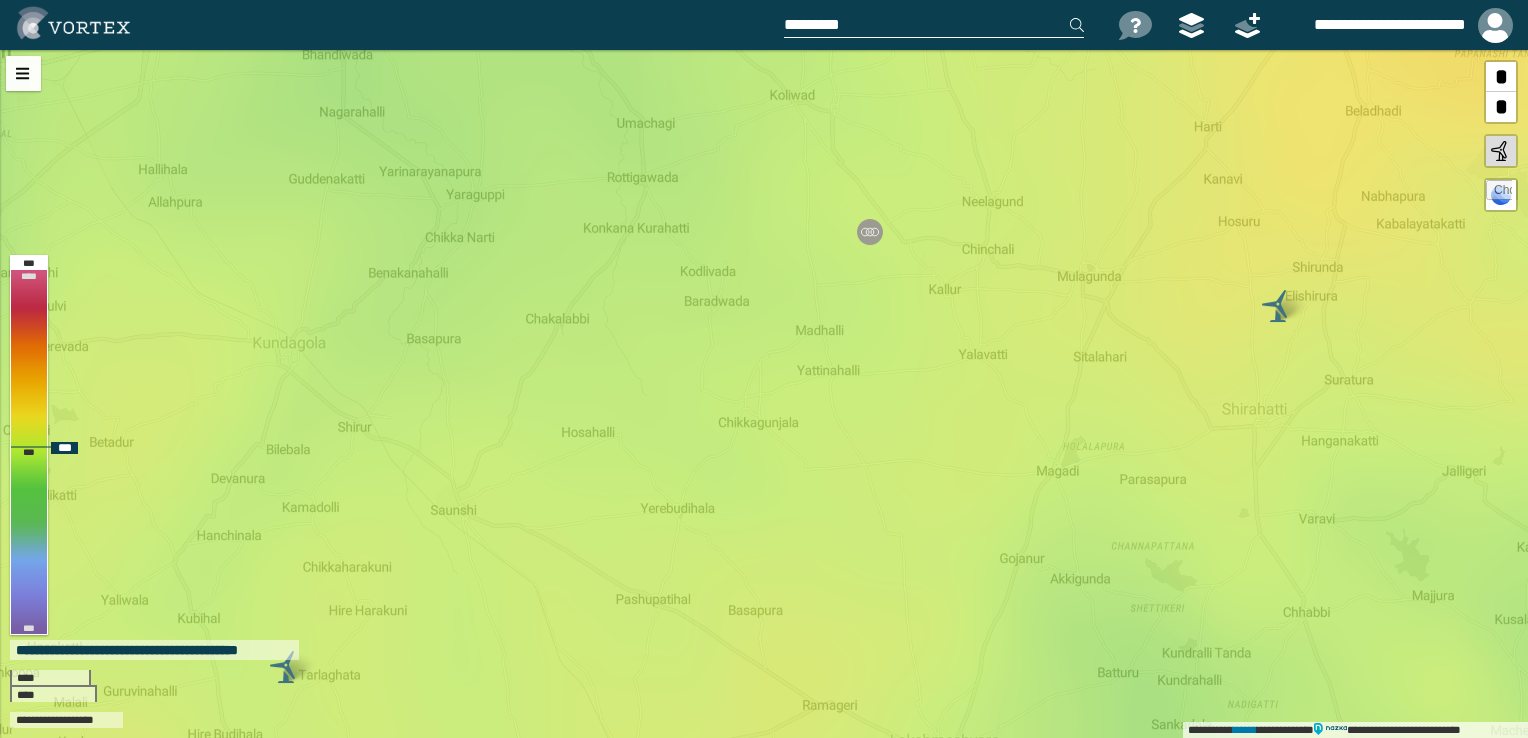 click on "**********" at bounding box center [764, 394] 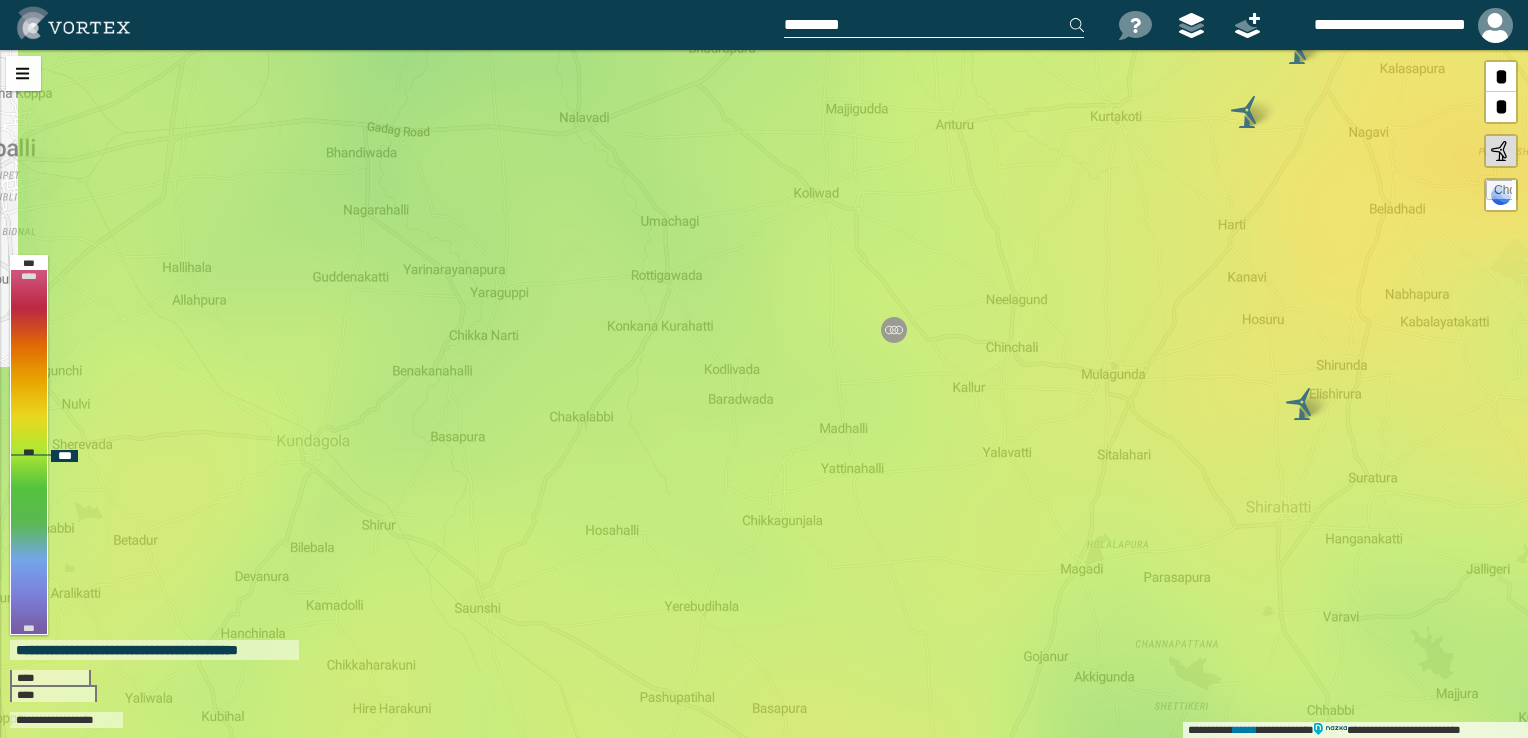 click on "**********" at bounding box center (764, 394) 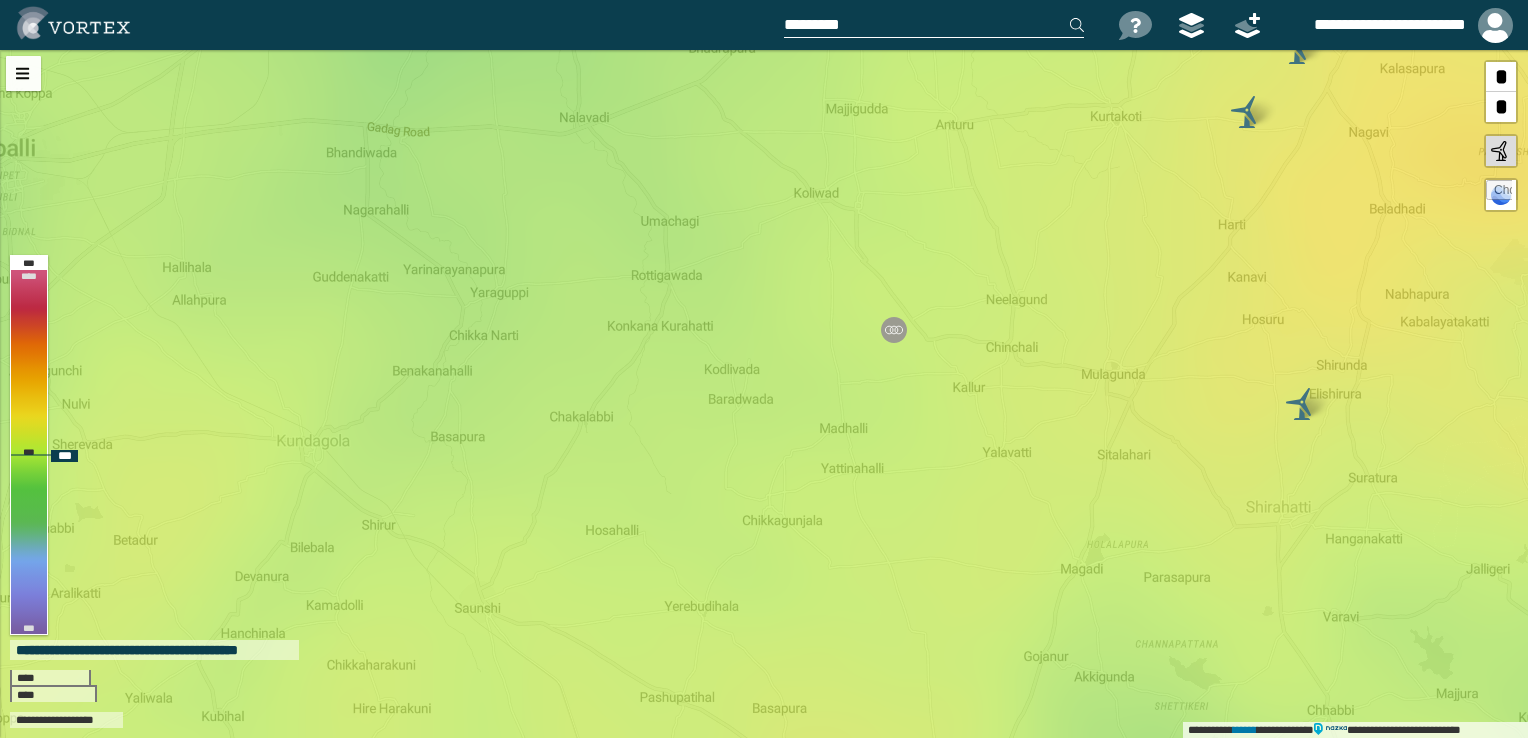 click on "**********" at bounding box center (764, 394) 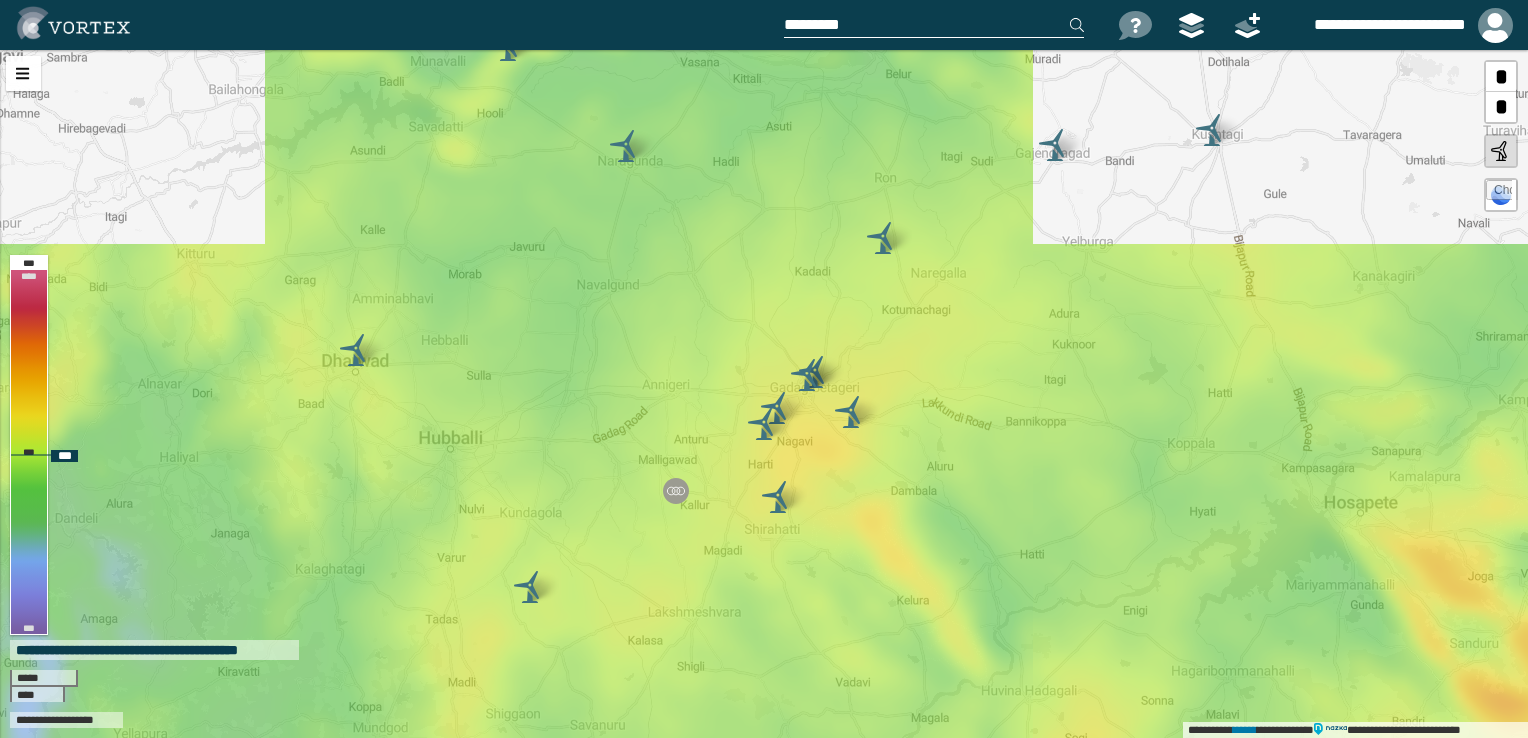 click on "**********" at bounding box center [764, 394] 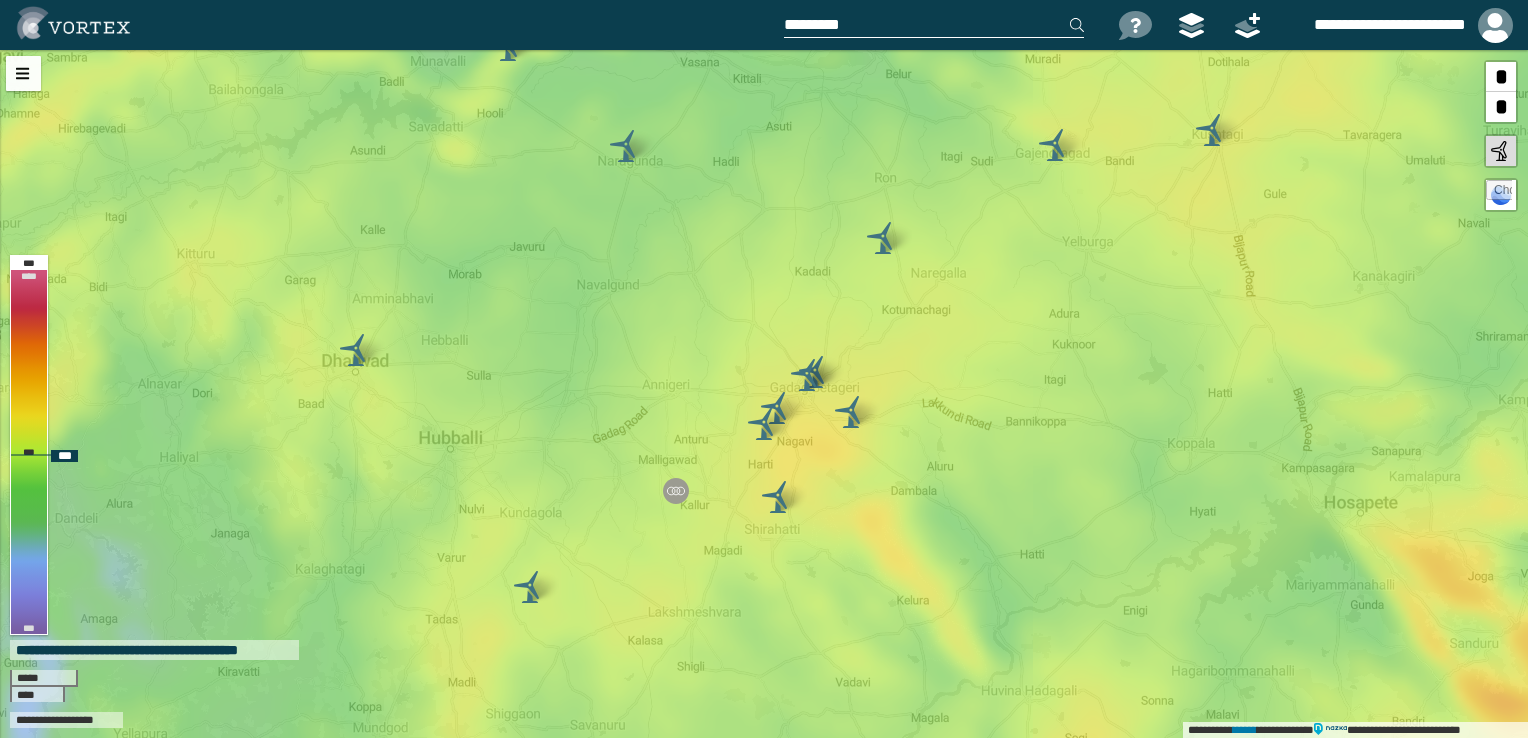 click on "**********" at bounding box center [764, 394] 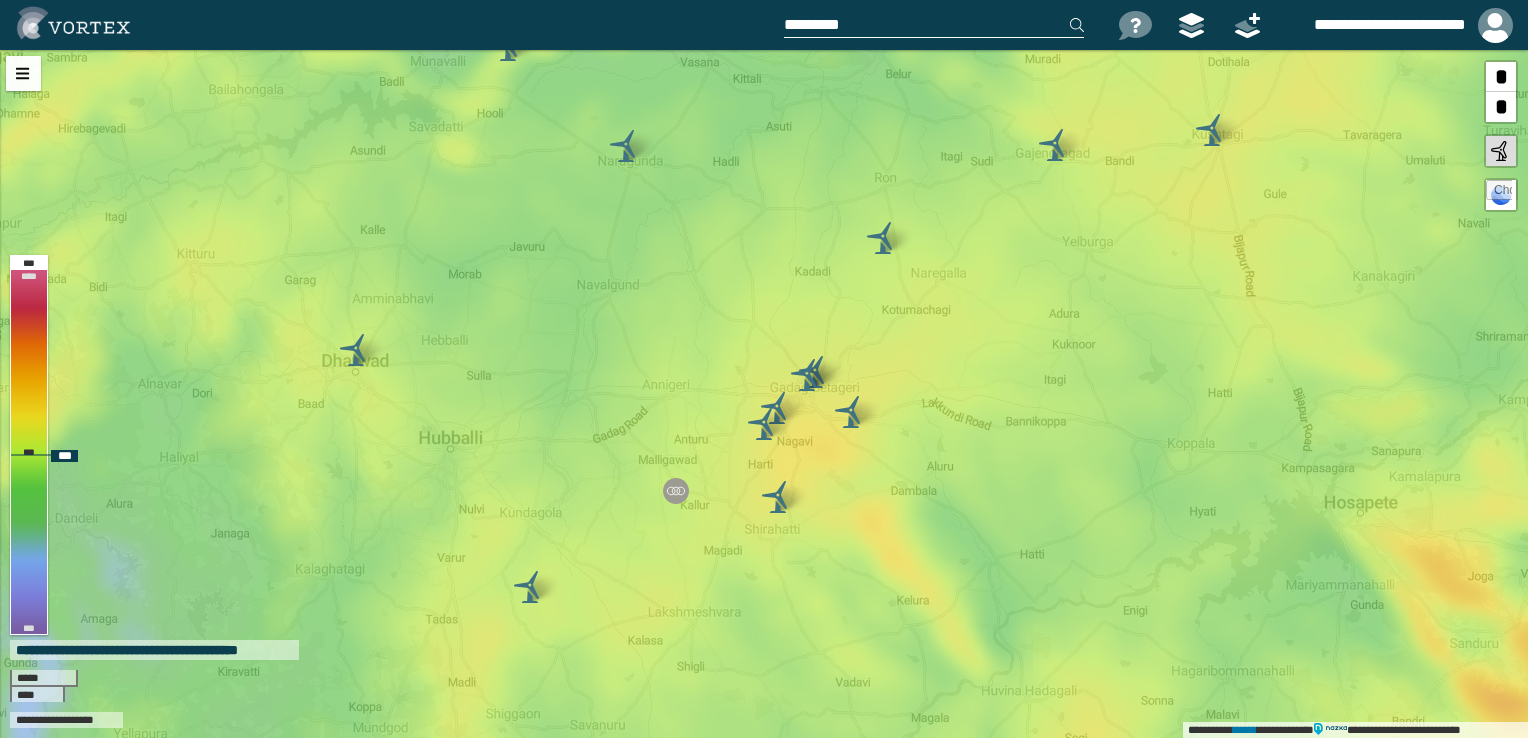 click on "**********" at bounding box center (764, 394) 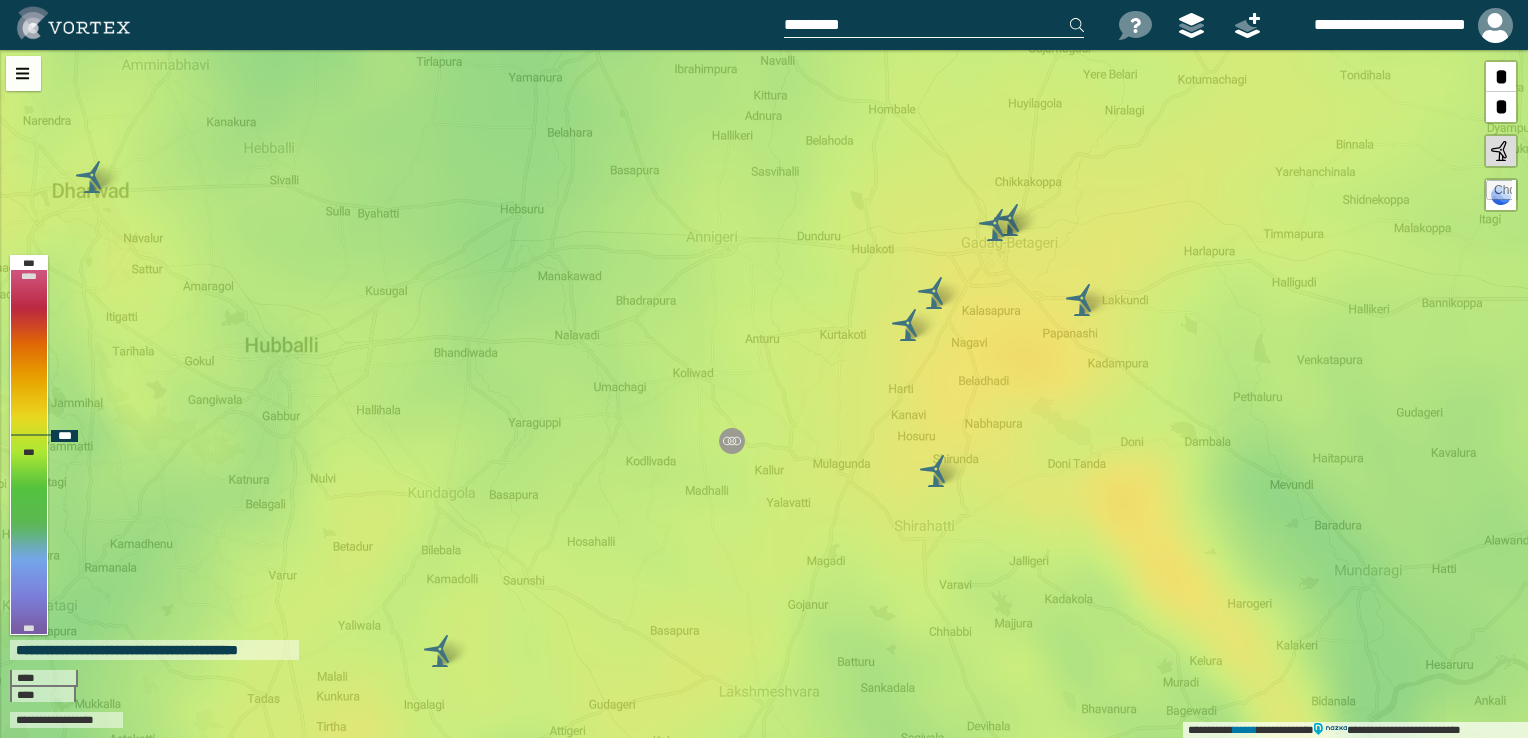 click on "**********" at bounding box center (764, 394) 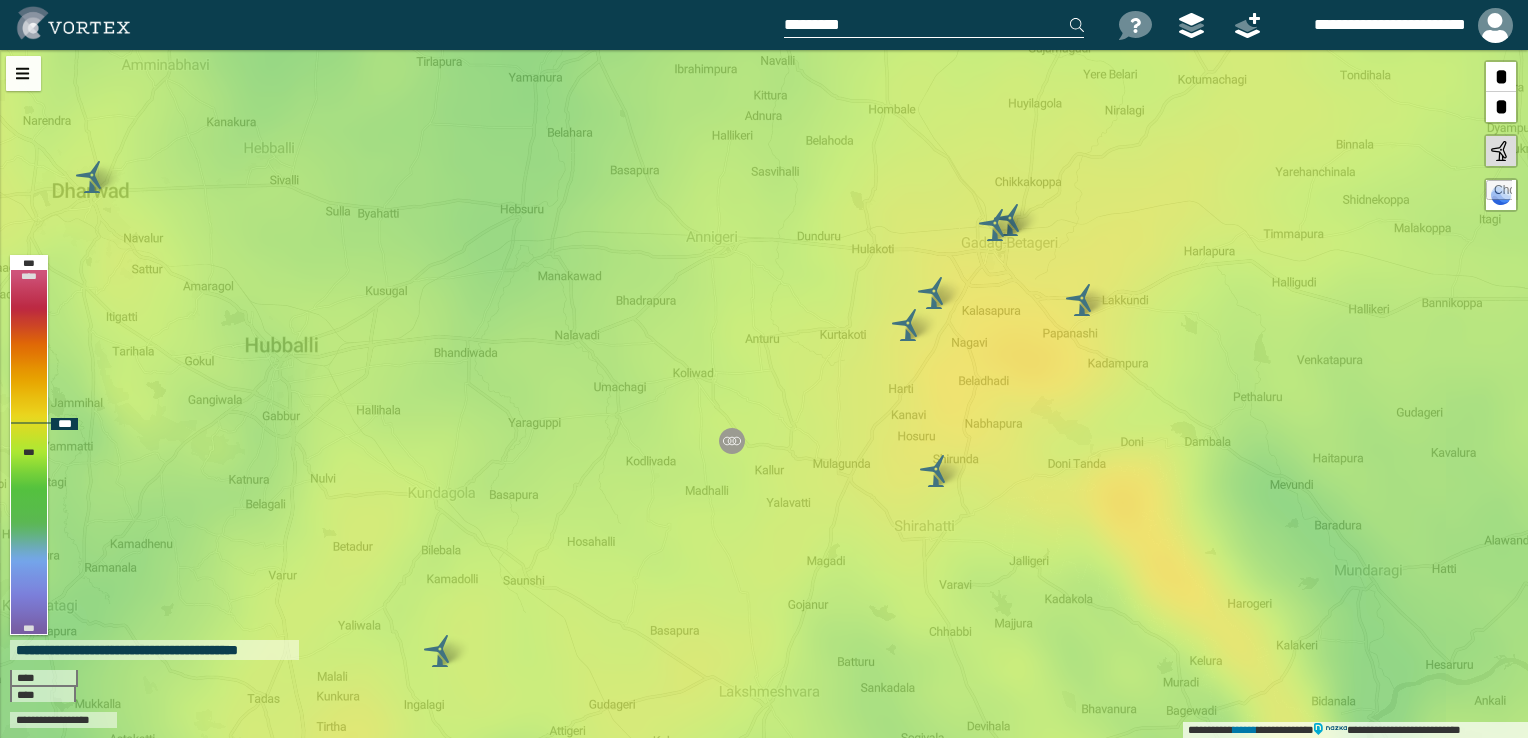 click on "**********" at bounding box center [764, 394] 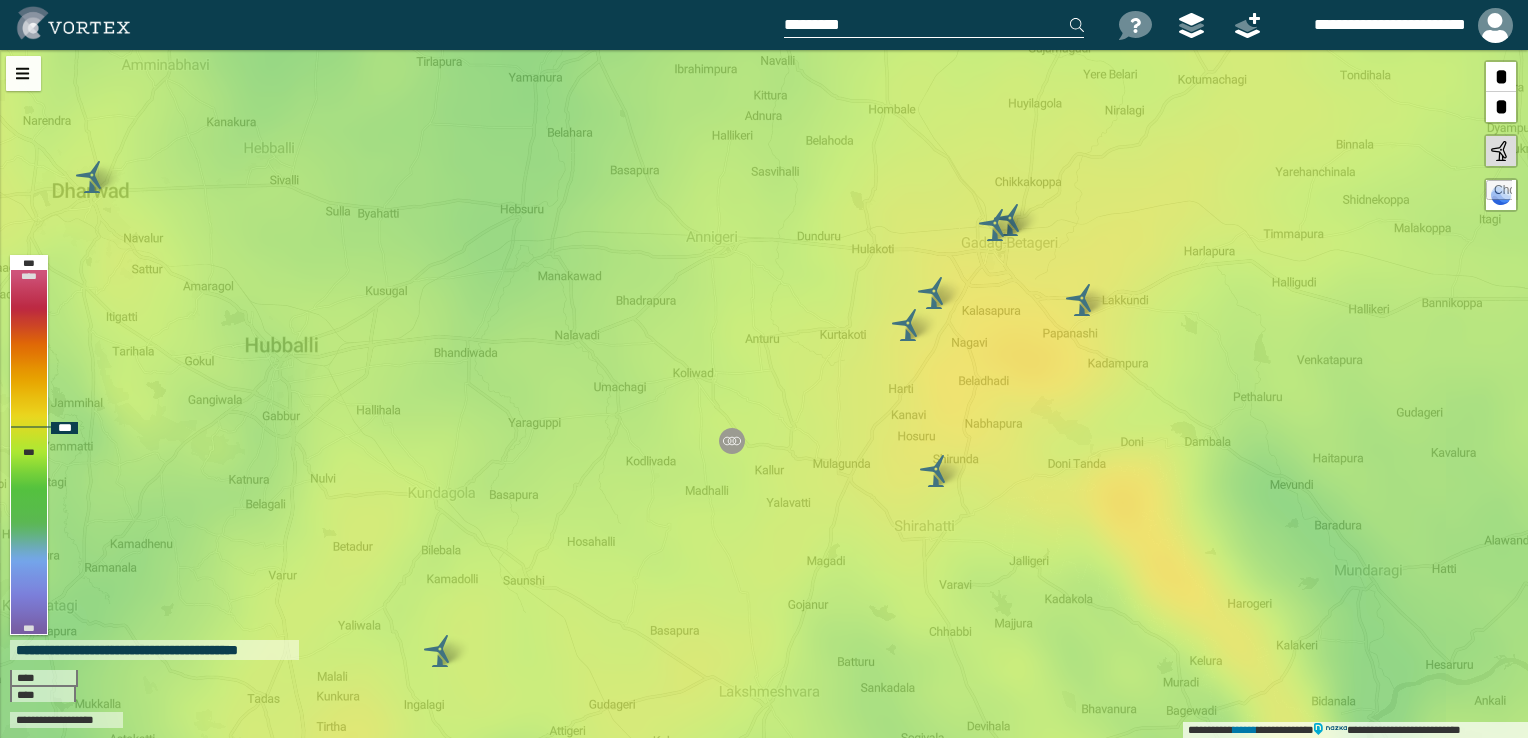 click on "**********" at bounding box center (764, 394) 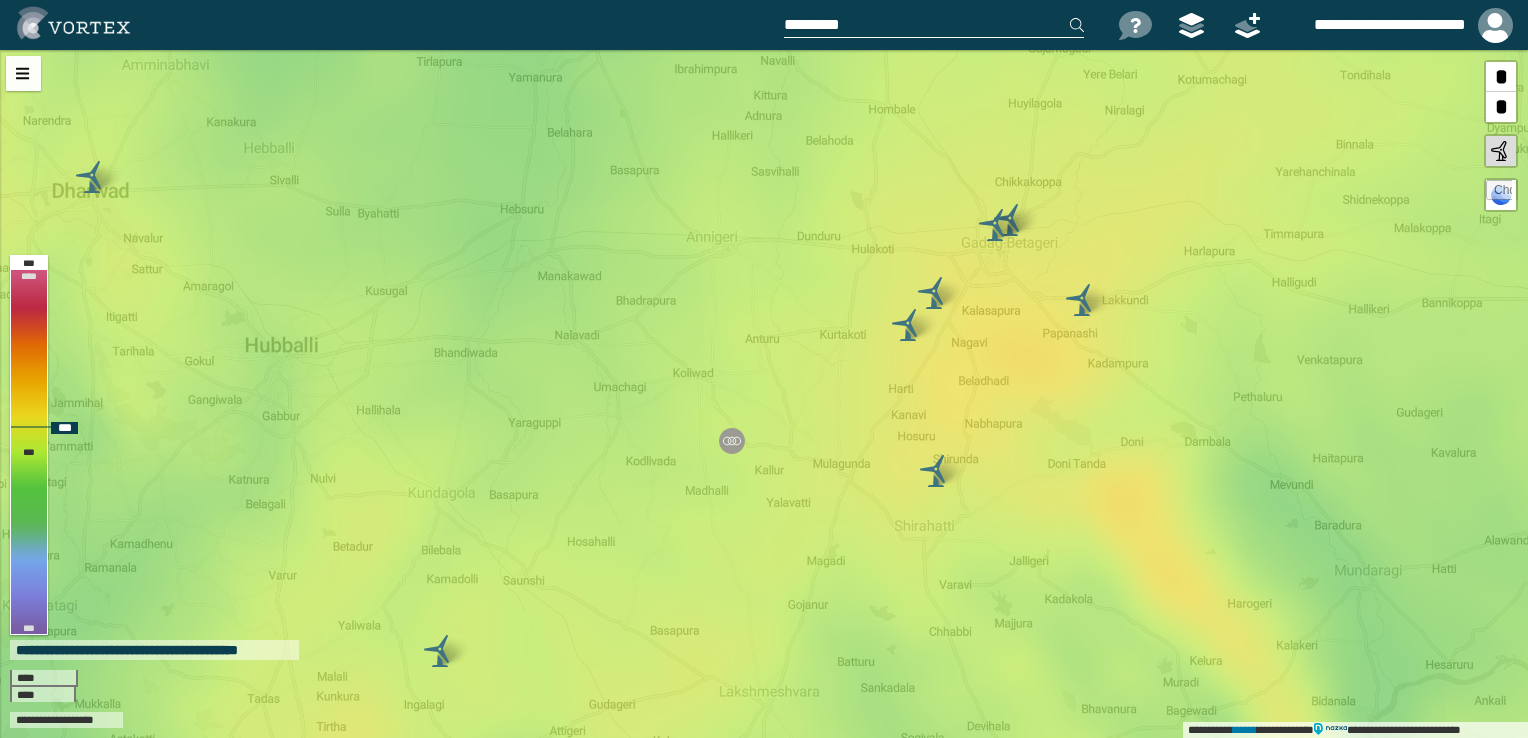 click on "**********" at bounding box center (764, 394) 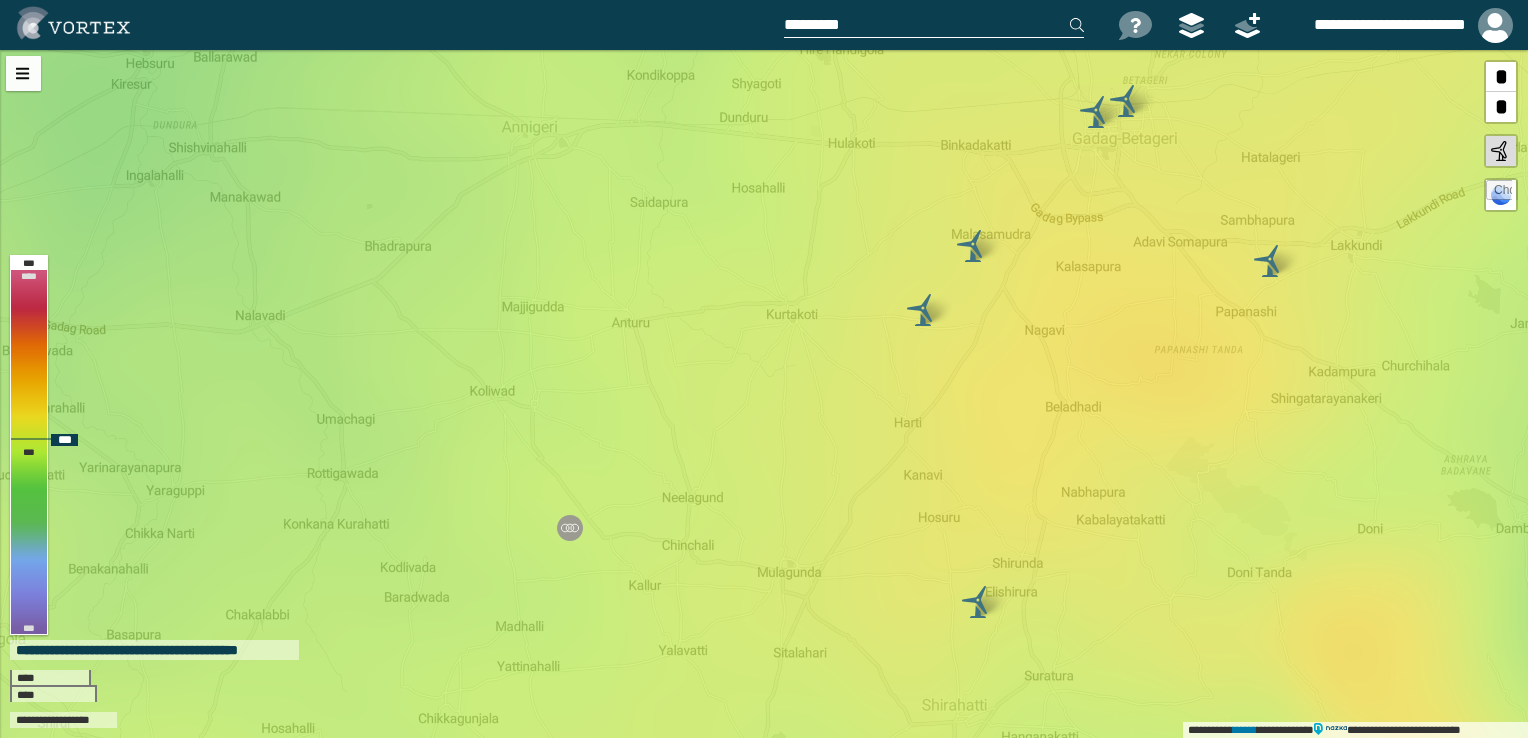 click on "**********" at bounding box center [764, 394] 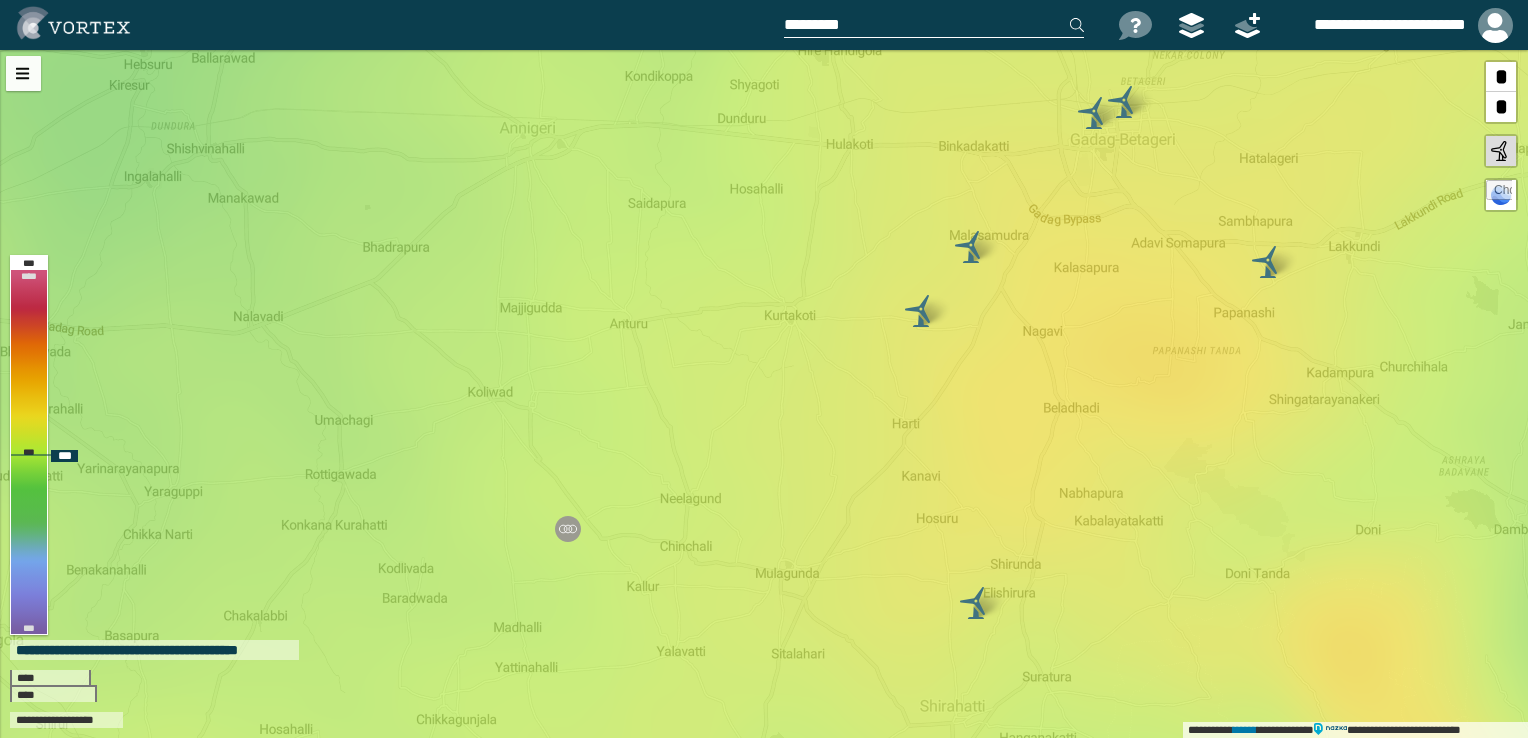 click on "**********" at bounding box center (764, 394) 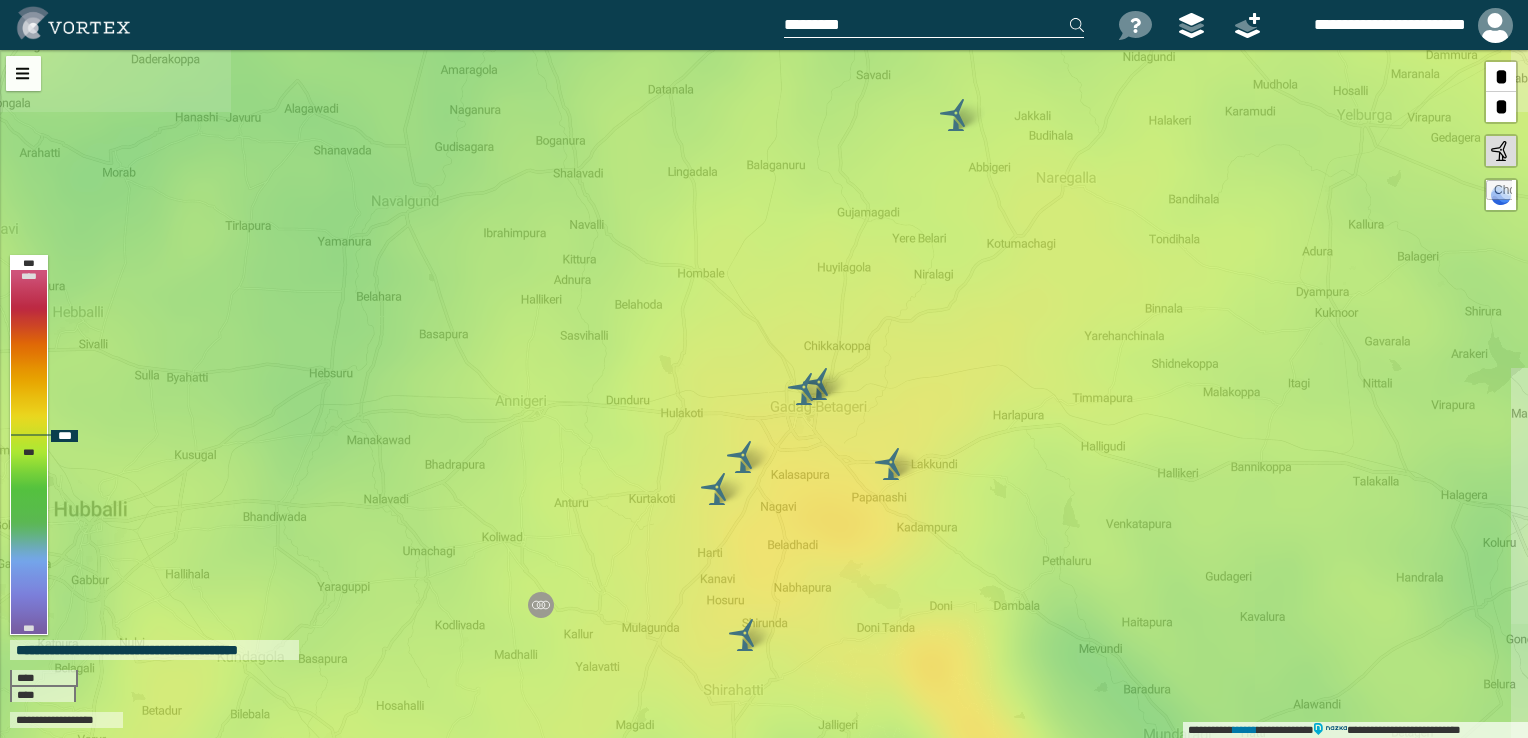drag, startPoint x: 668, startPoint y: 542, endPoint x: 628, endPoint y: 542, distance: 40 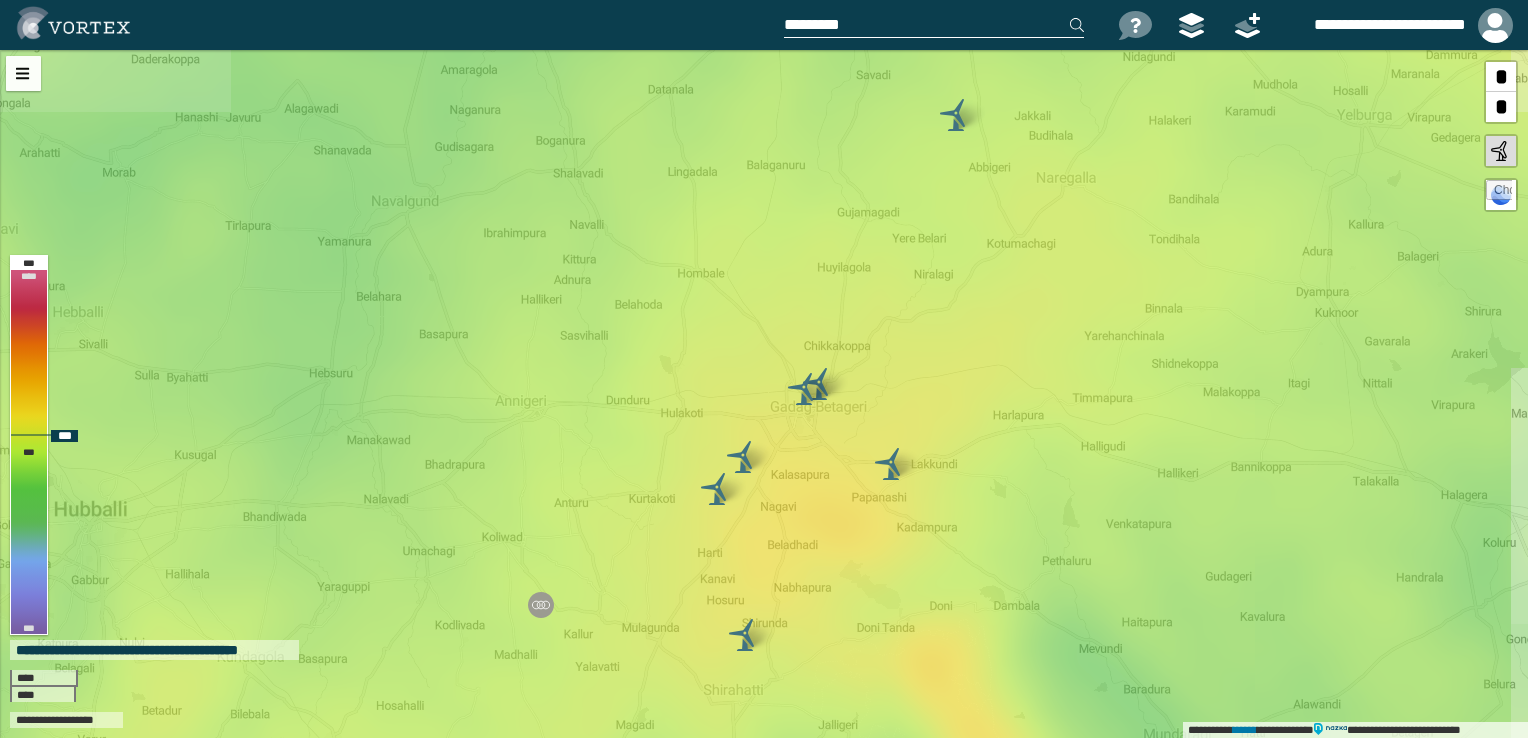 click on "**********" at bounding box center (764, 394) 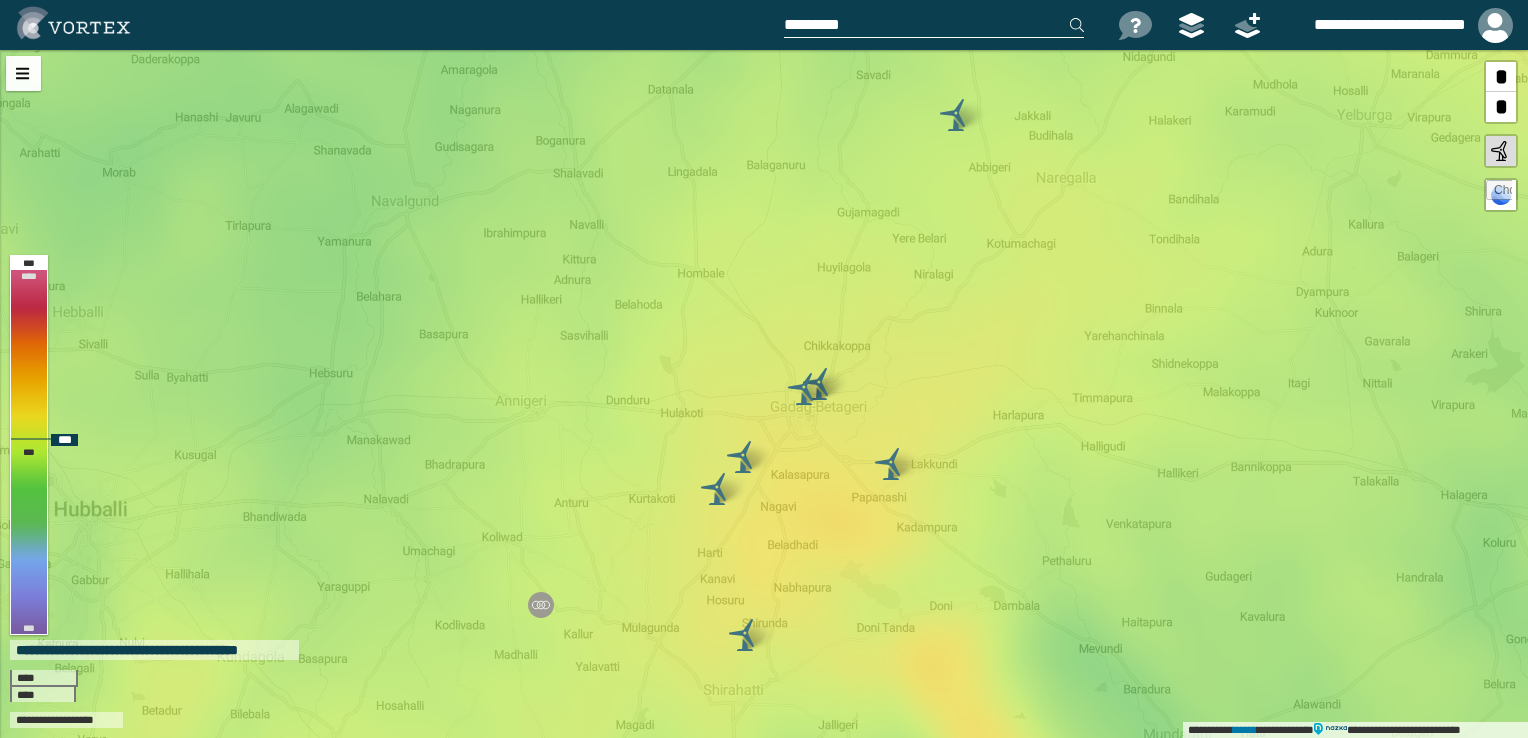 click on "**********" at bounding box center [764, 394] 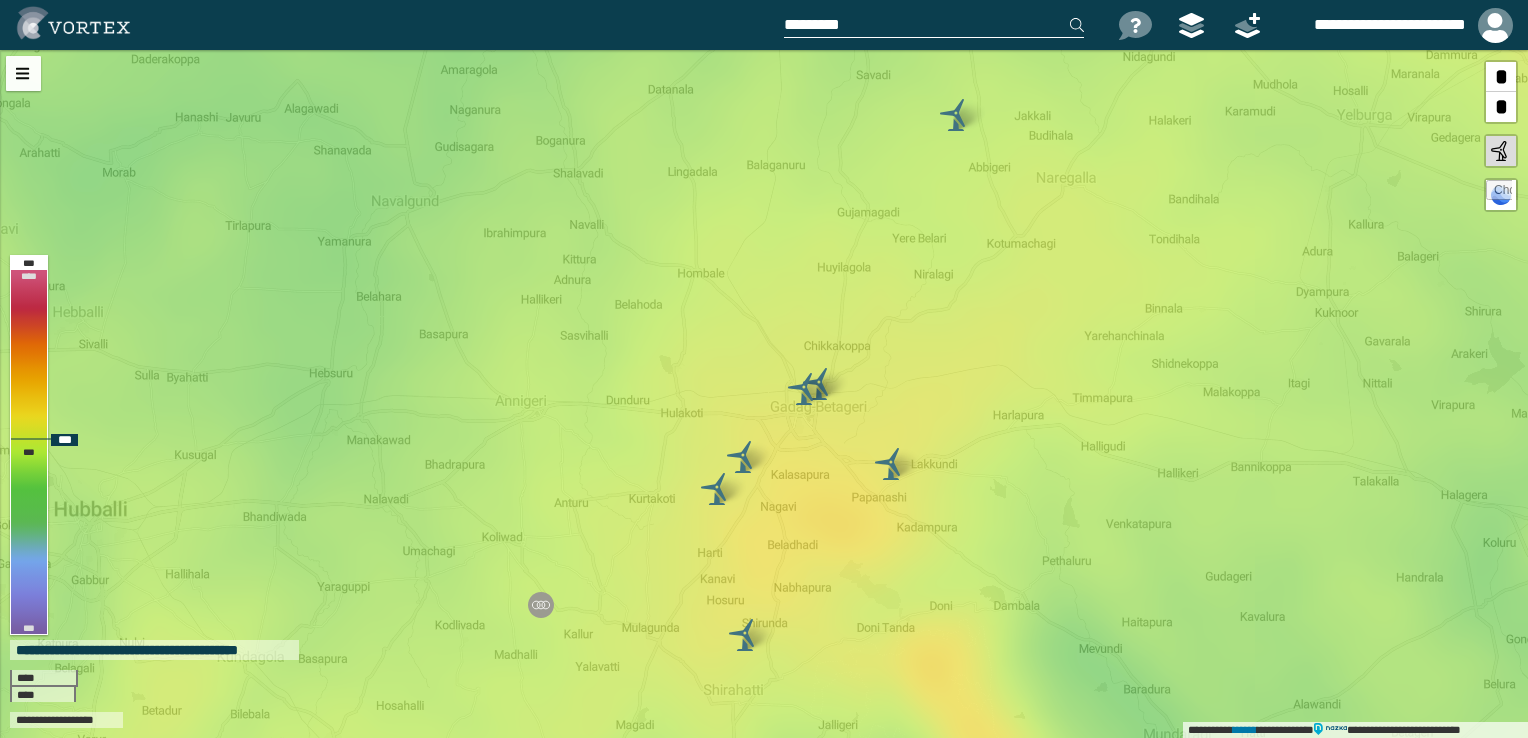 click on "**********" at bounding box center (764, 394) 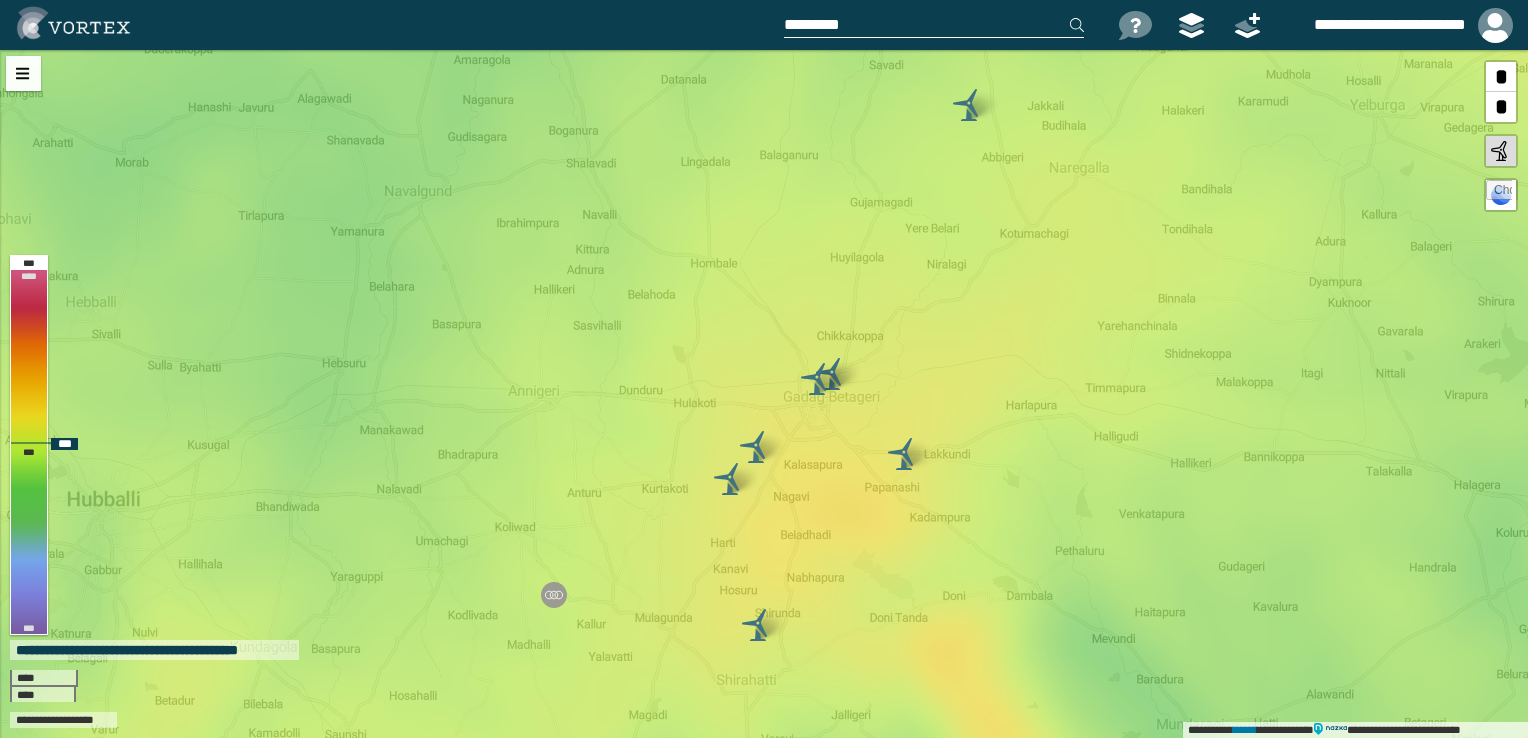 drag, startPoint x: 632, startPoint y: 515, endPoint x: 618, endPoint y: 521, distance: 15.231546 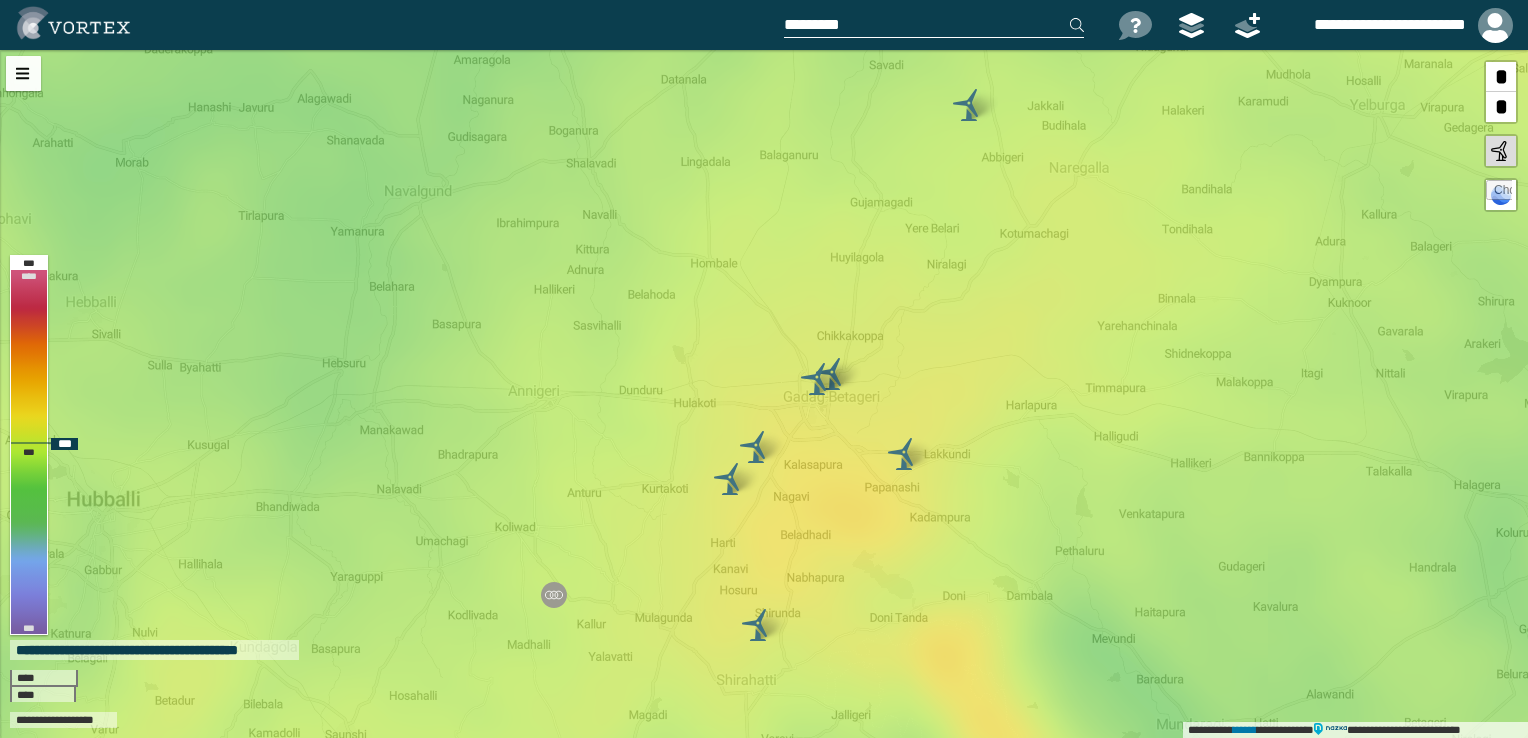 click on "**********" at bounding box center (764, 394) 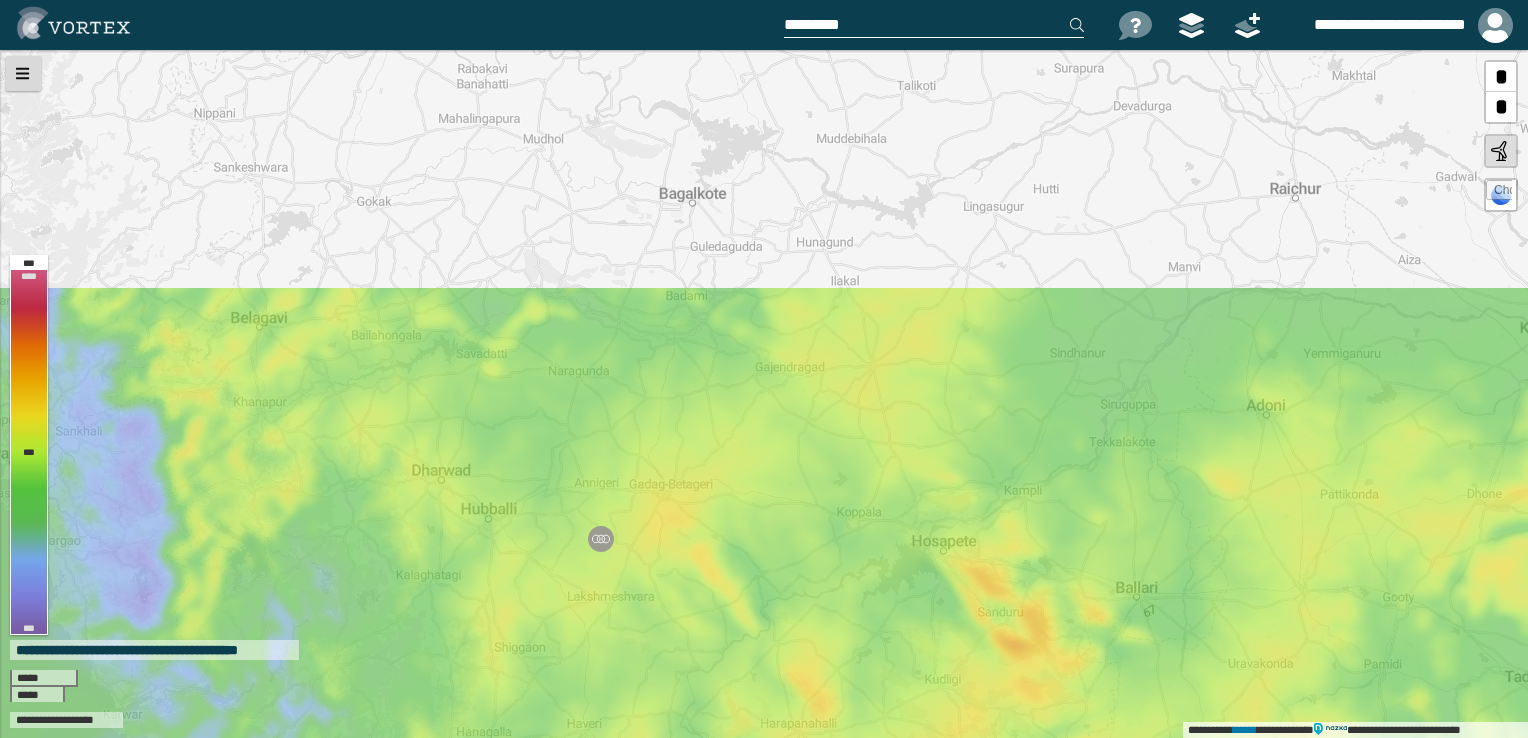 click at bounding box center (23, 73) 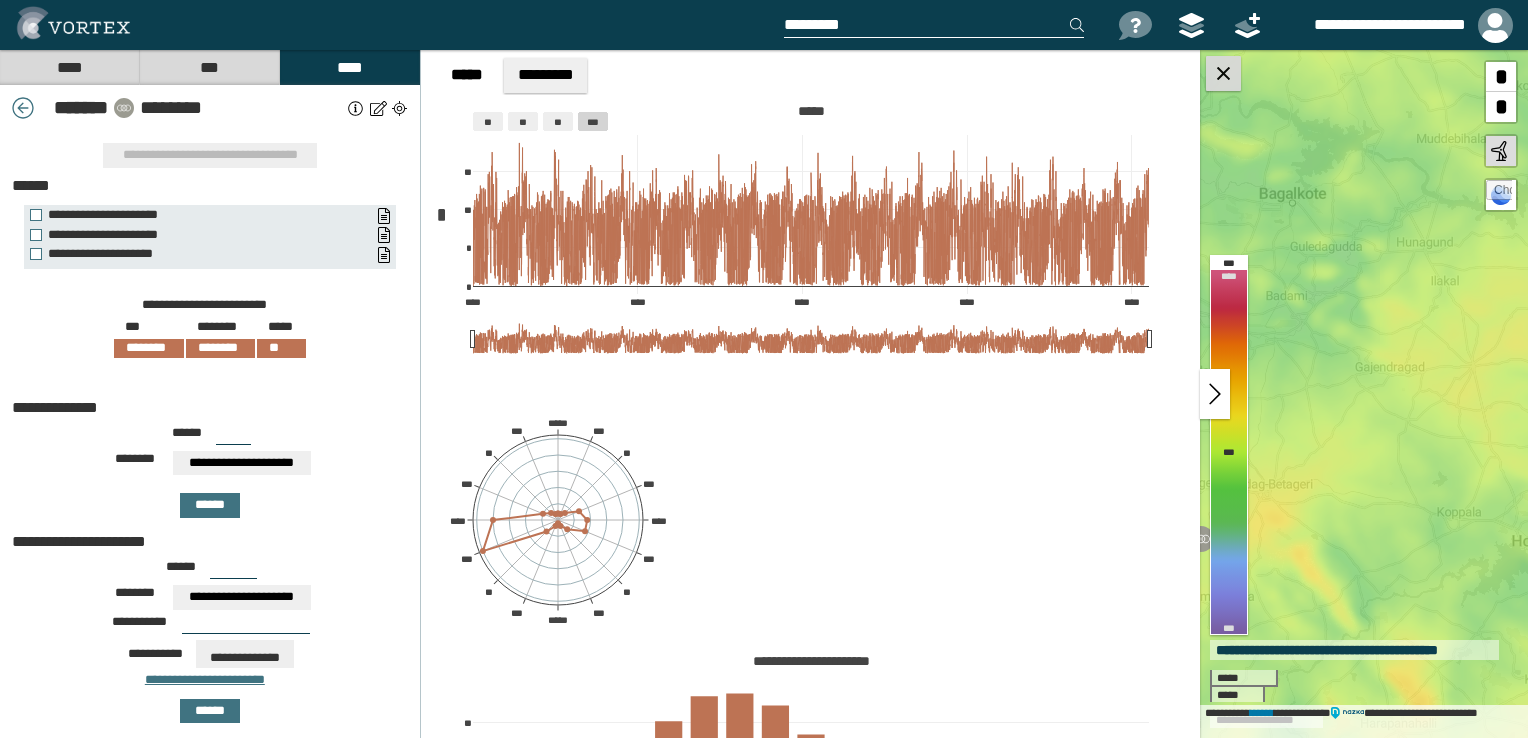 click at bounding box center [1223, 73] 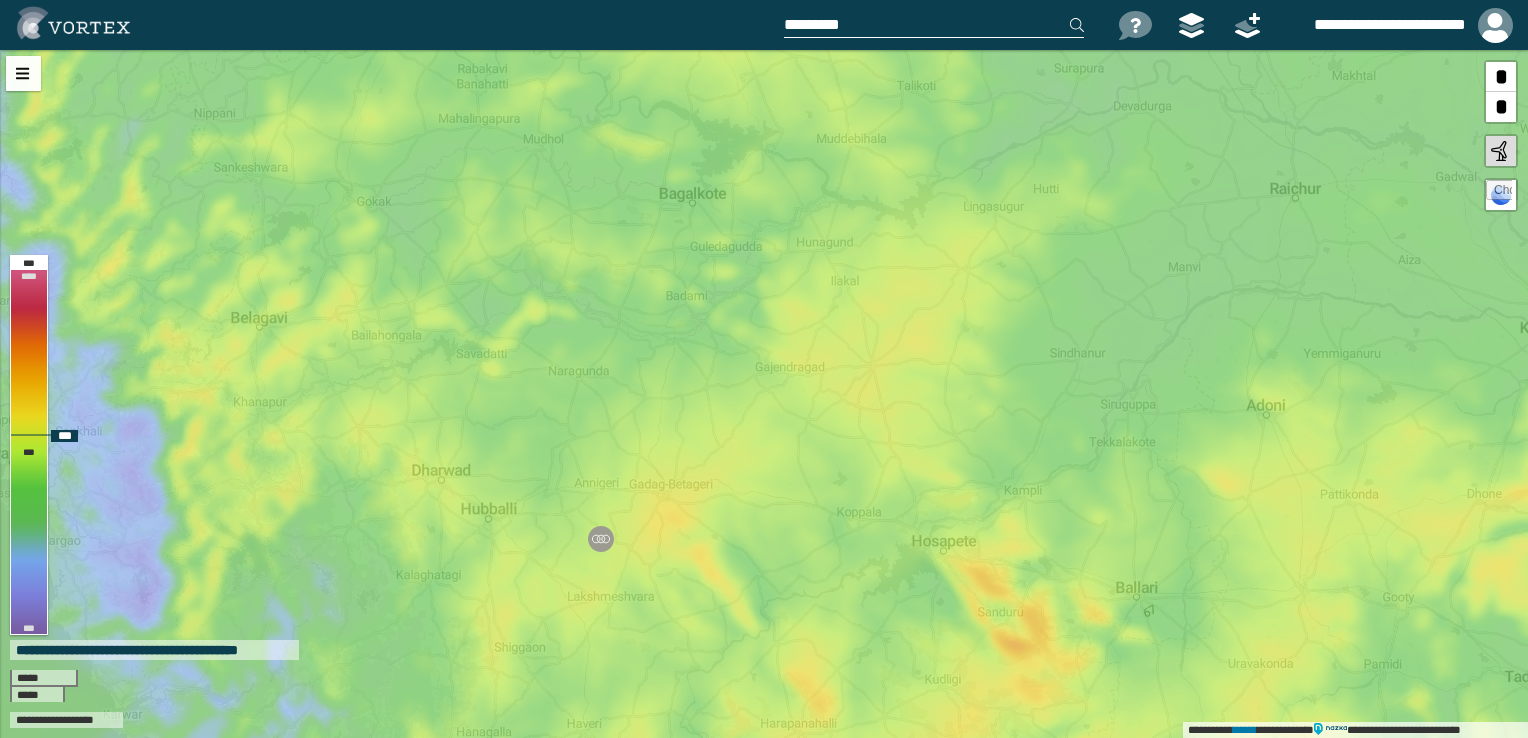 click on "**********" at bounding box center (764, 394) 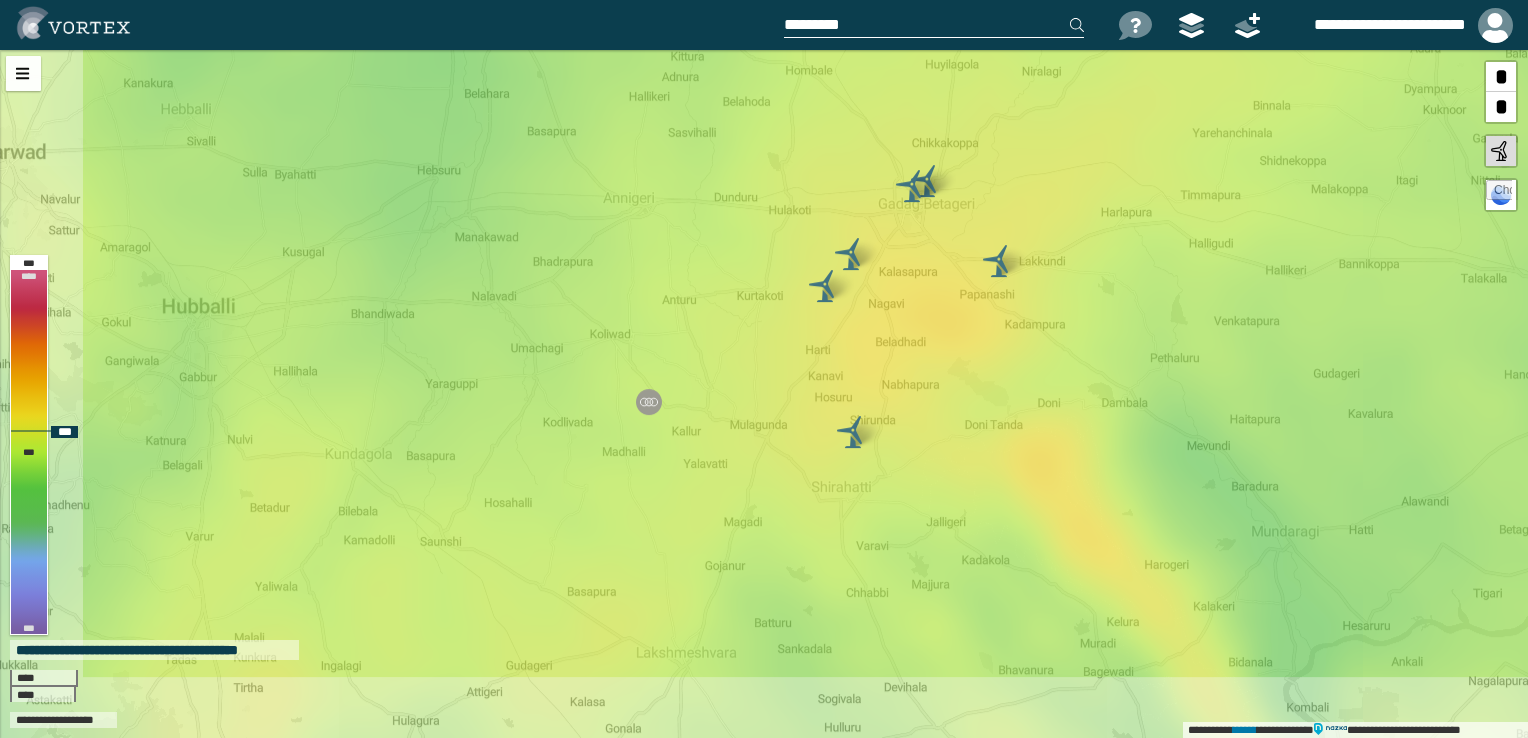 drag, startPoint x: 660, startPoint y: 577, endPoint x: 796, endPoint y: 366, distance: 251.03188 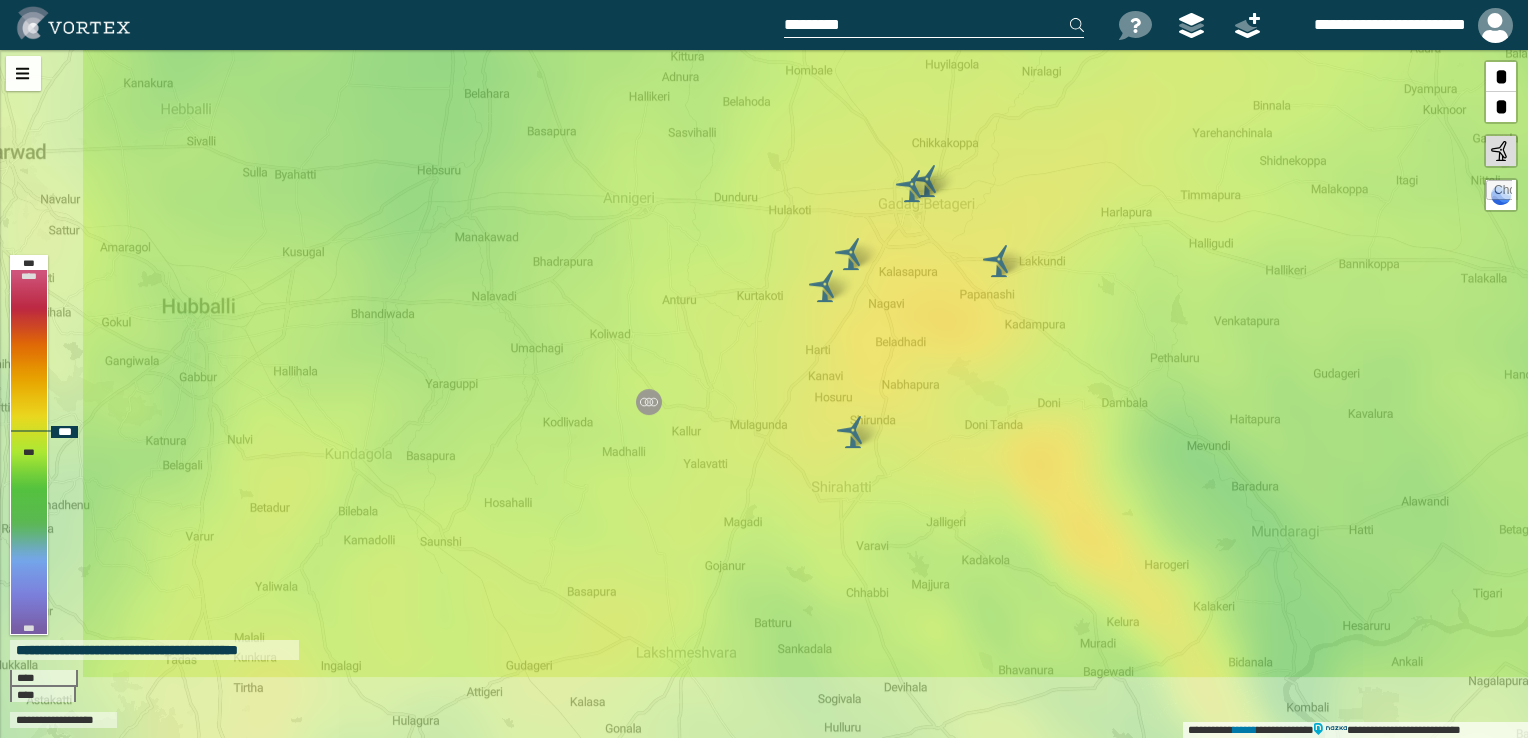 click on "**********" at bounding box center (764, 394) 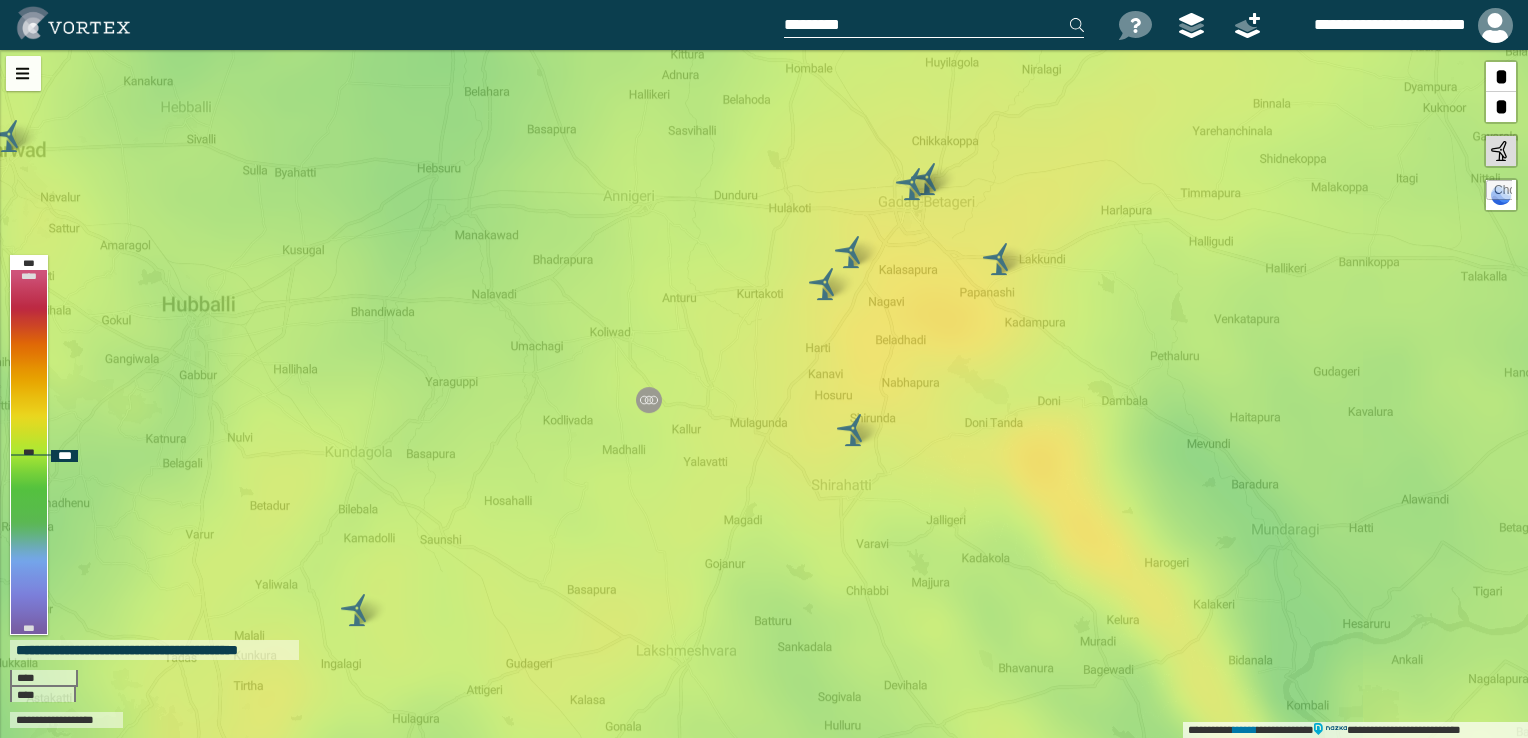 click on "**********" at bounding box center (764, 394) 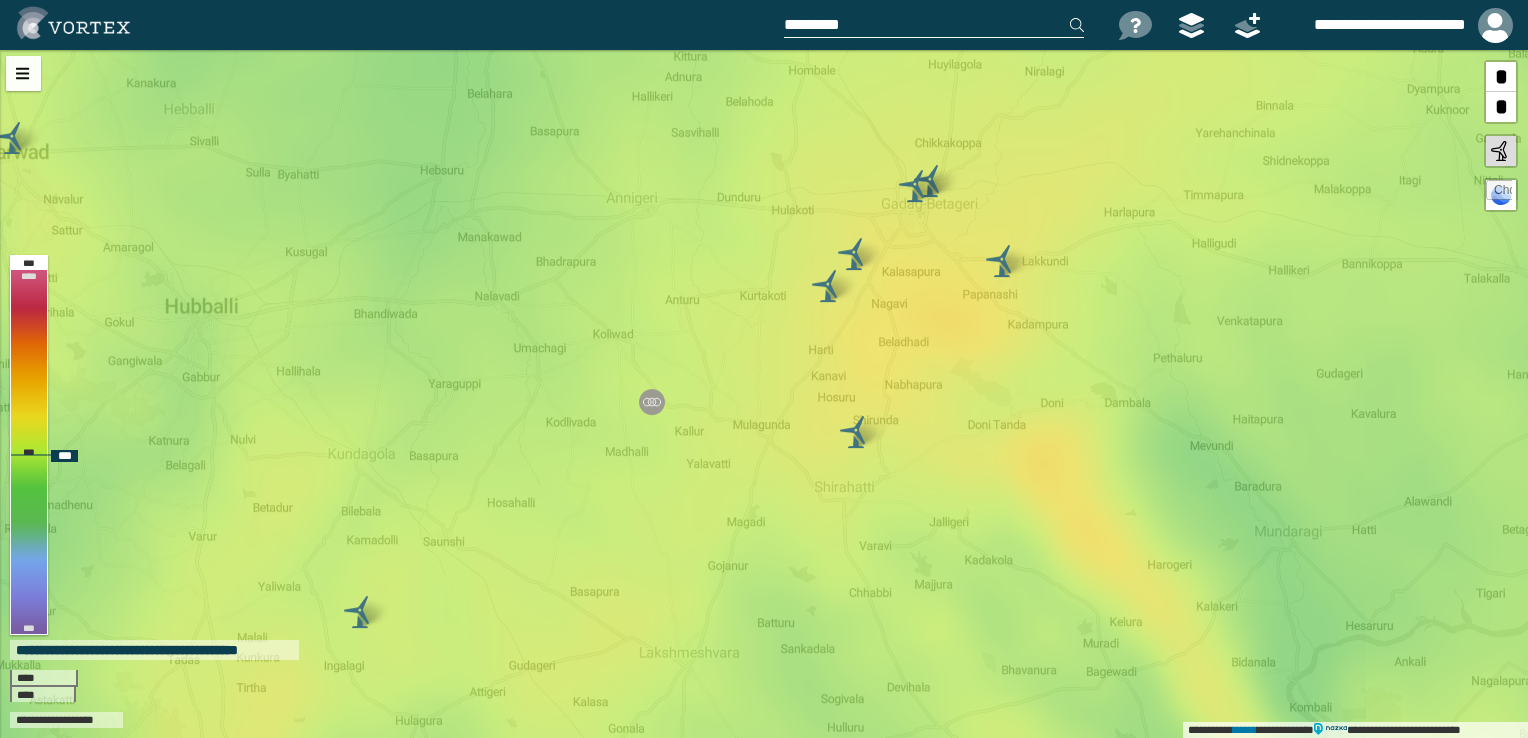 drag, startPoint x: 534, startPoint y: 490, endPoint x: 524, endPoint y: 508, distance: 20.59126 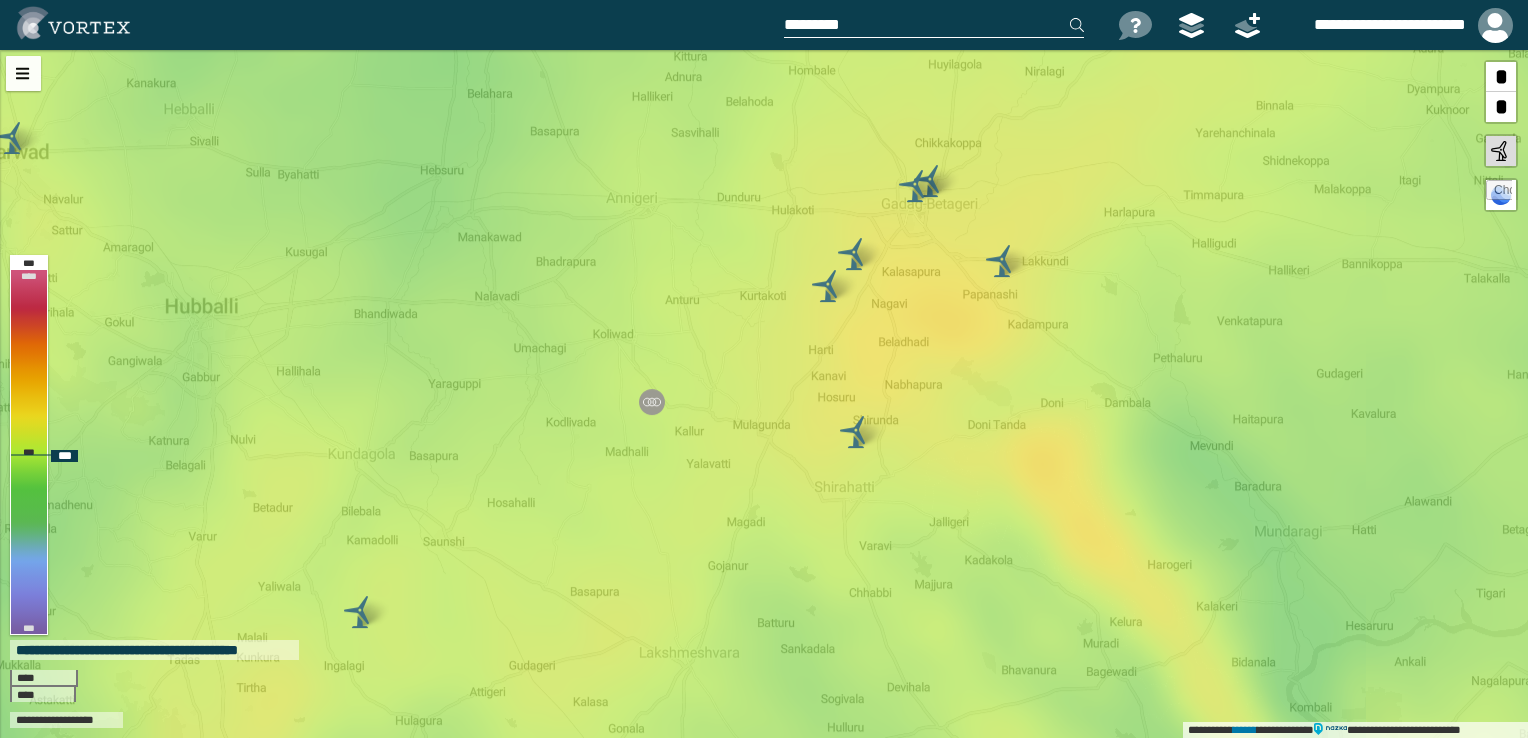 click on "**********" at bounding box center (764, 394) 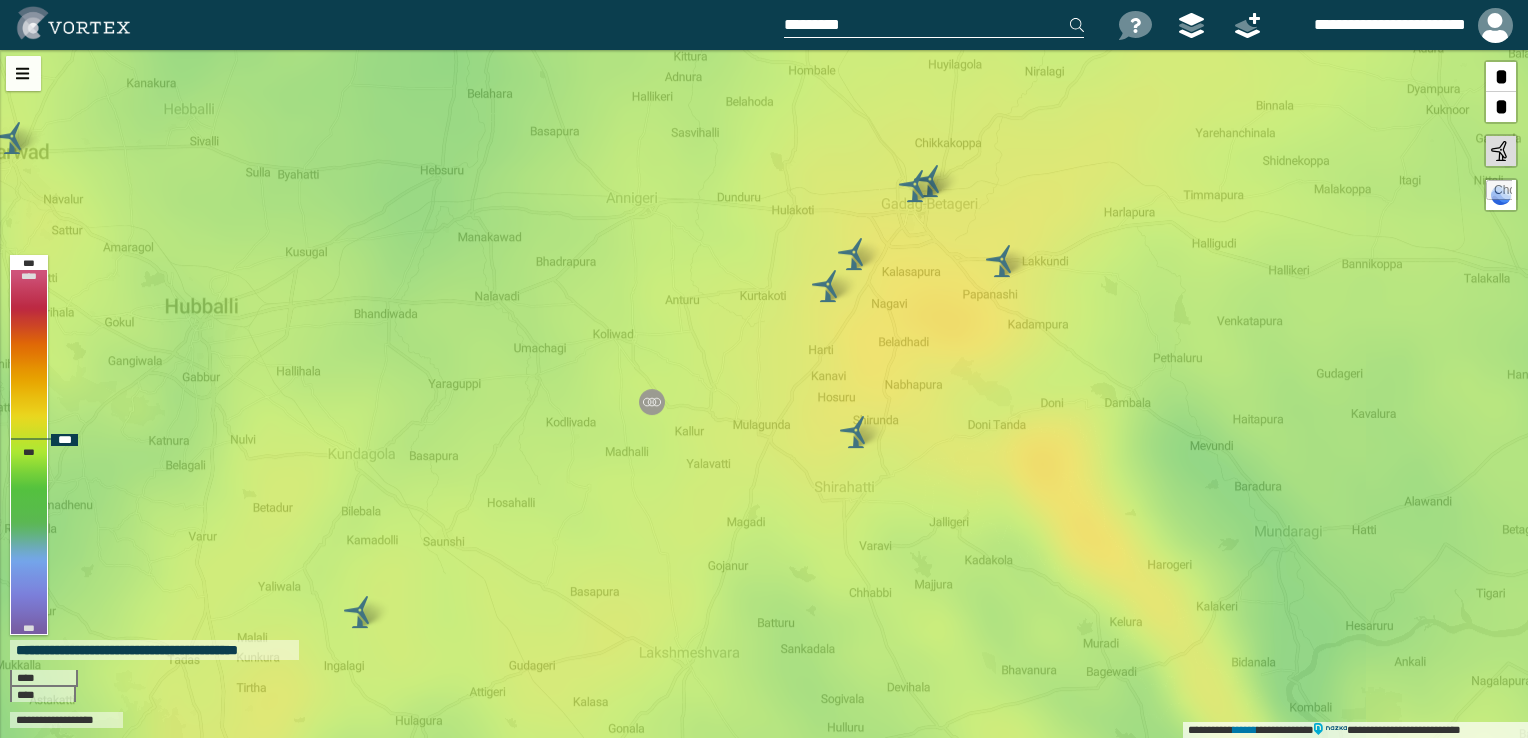 click on "**********" at bounding box center [764, 394] 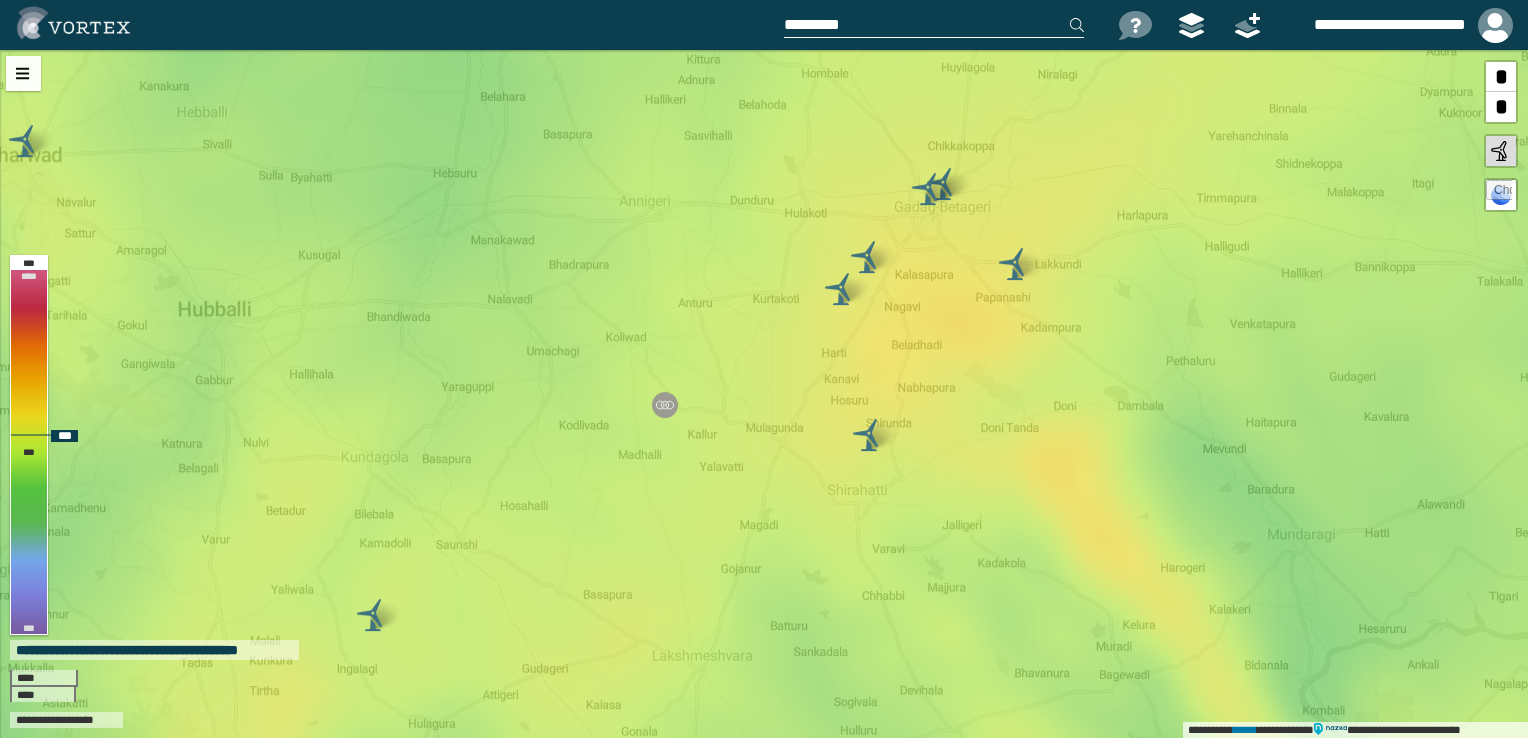 click on "**********" at bounding box center [764, 394] 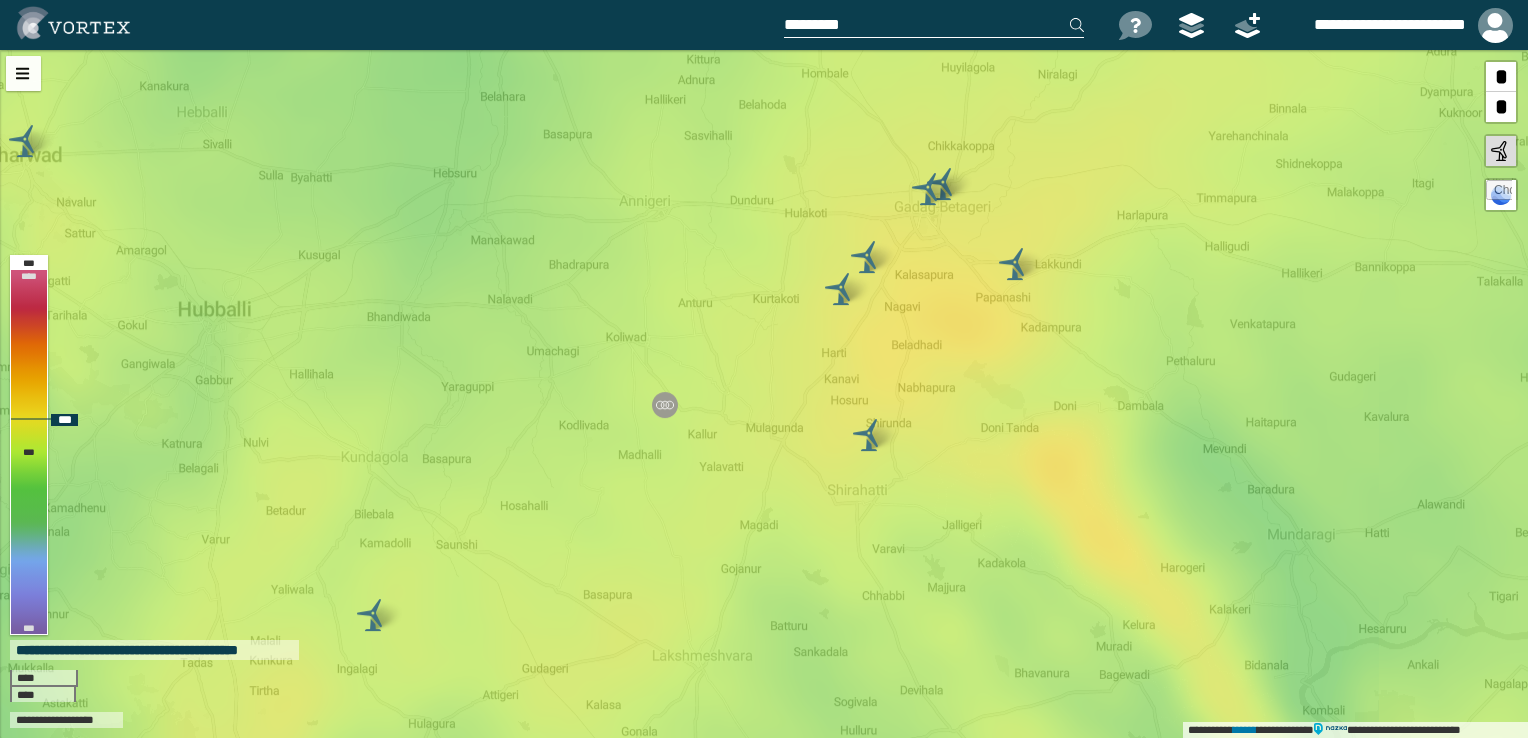 click on "**********" at bounding box center [764, 394] 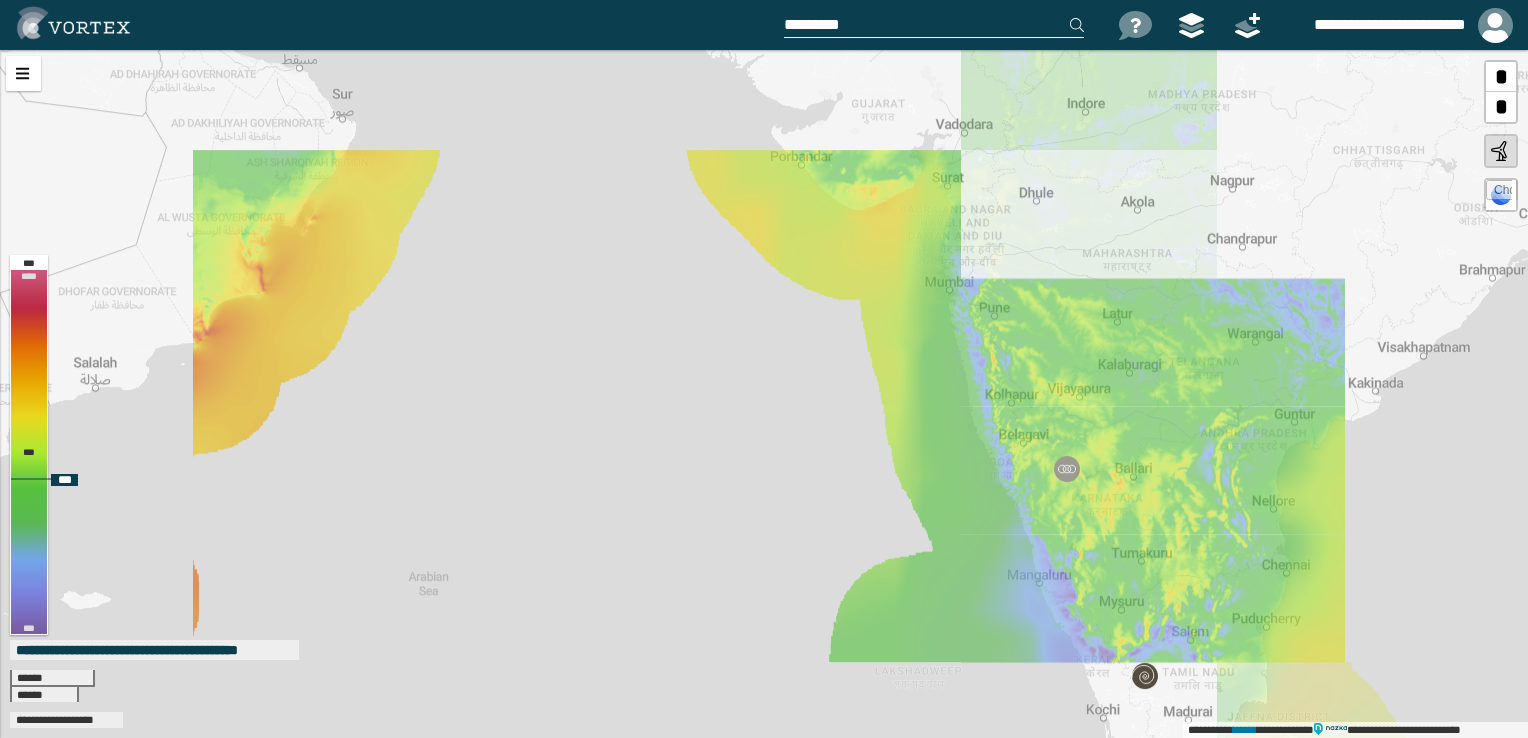 drag, startPoint x: 1003, startPoint y: 219, endPoint x: 986, endPoint y: 340, distance: 122.18838 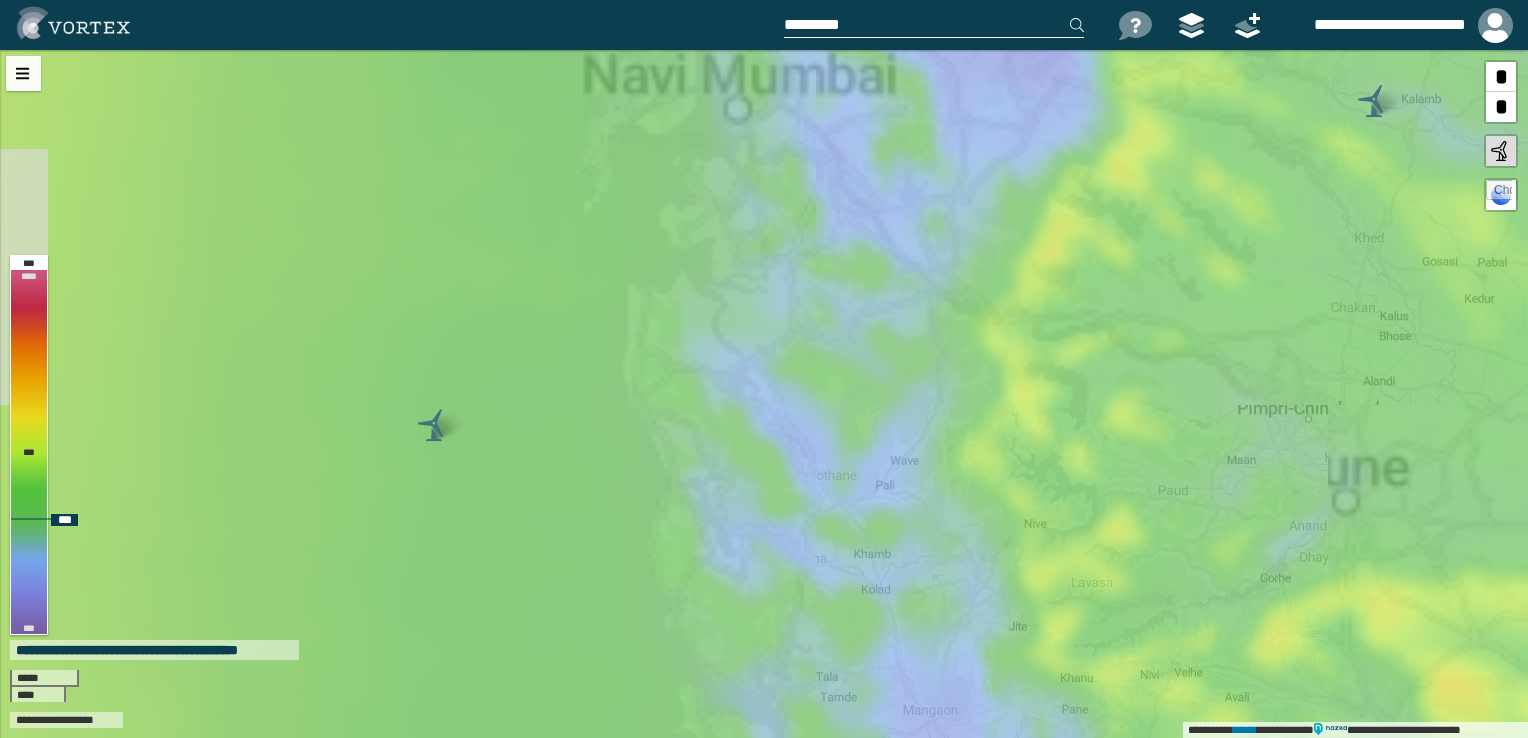 drag, startPoint x: 978, startPoint y: 432, endPoint x: 720, endPoint y: 190, distance: 353.73438 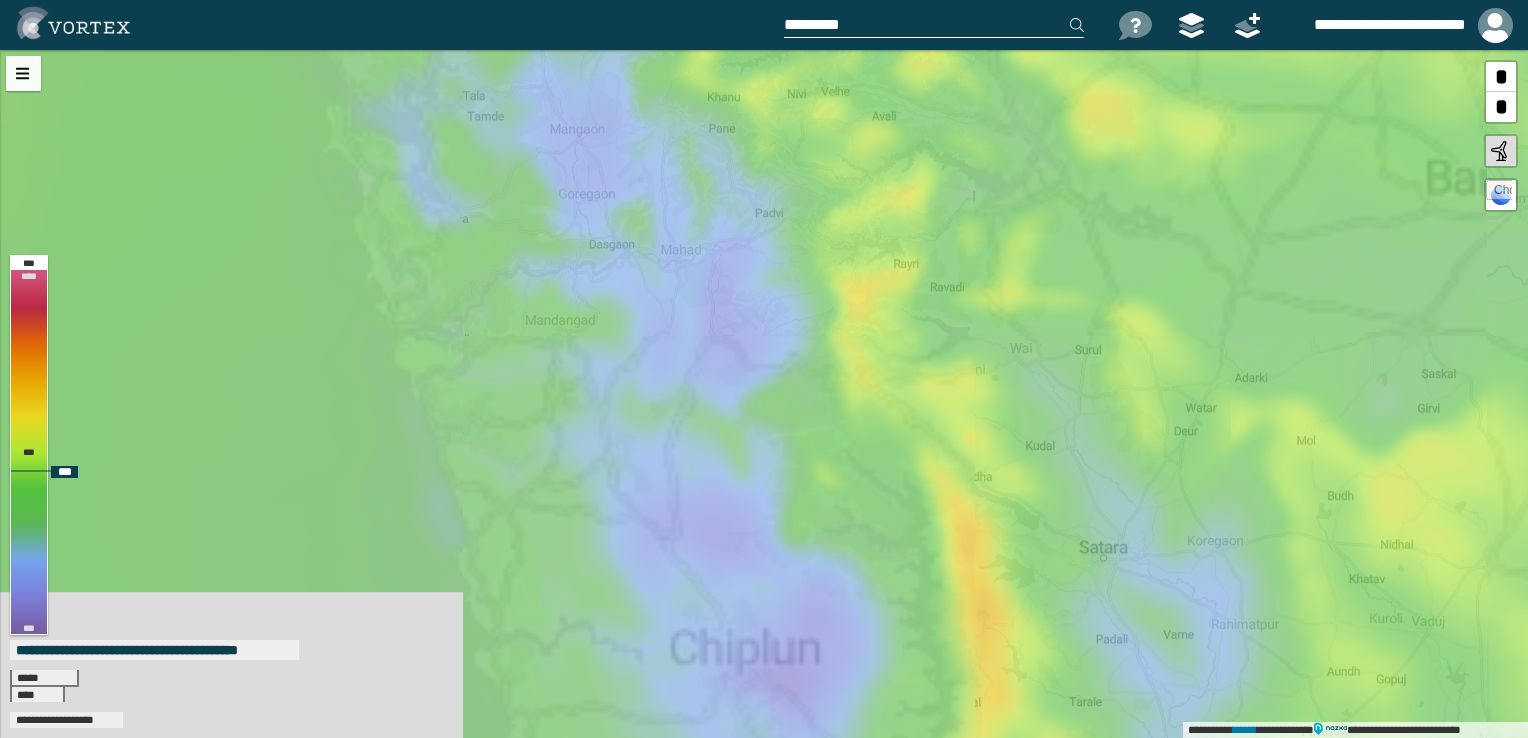drag, startPoint x: 886, startPoint y: 433, endPoint x: 903, endPoint y: 157, distance: 276.52304 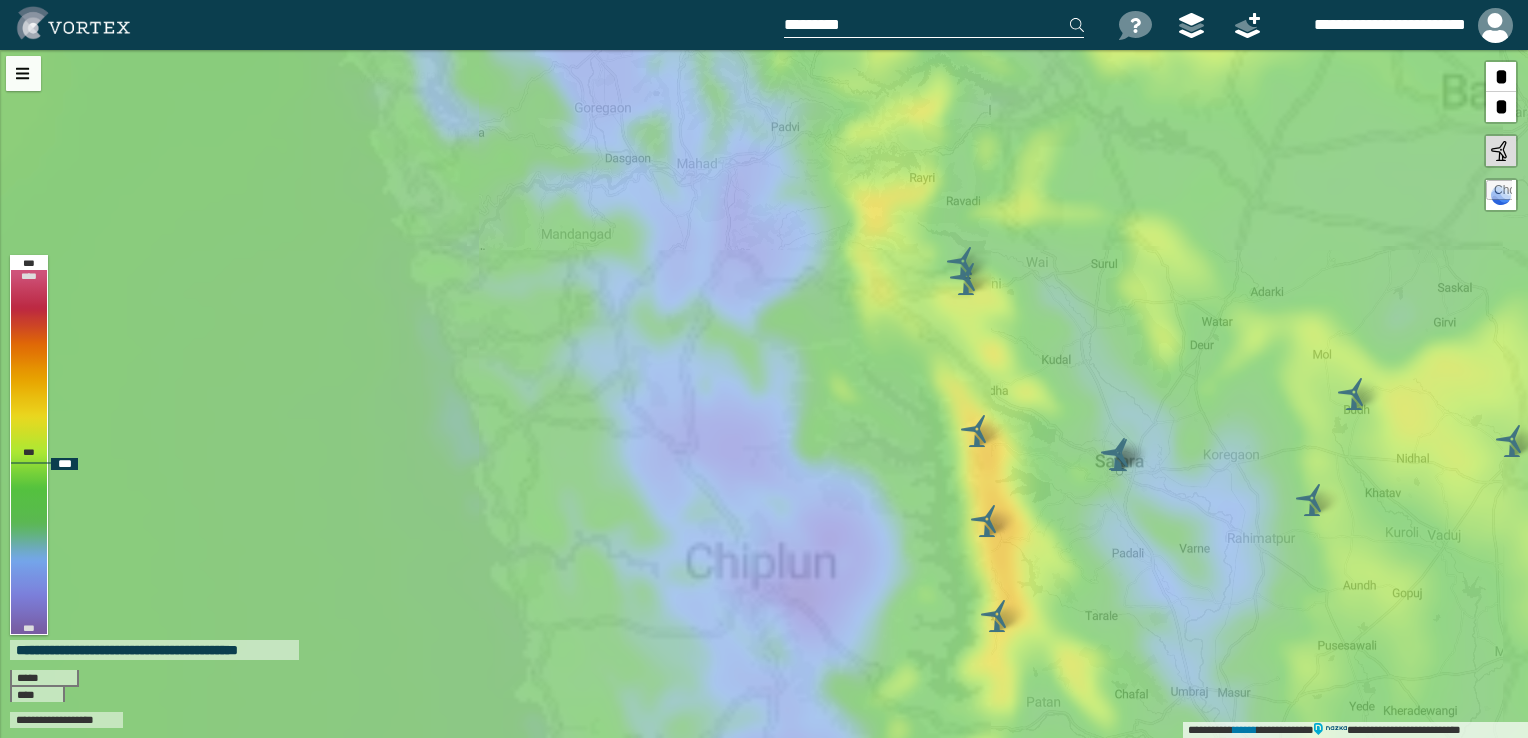 drag, startPoint x: 917, startPoint y: 369, endPoint x: 899, endPoint y: 146, distance: 223.72528 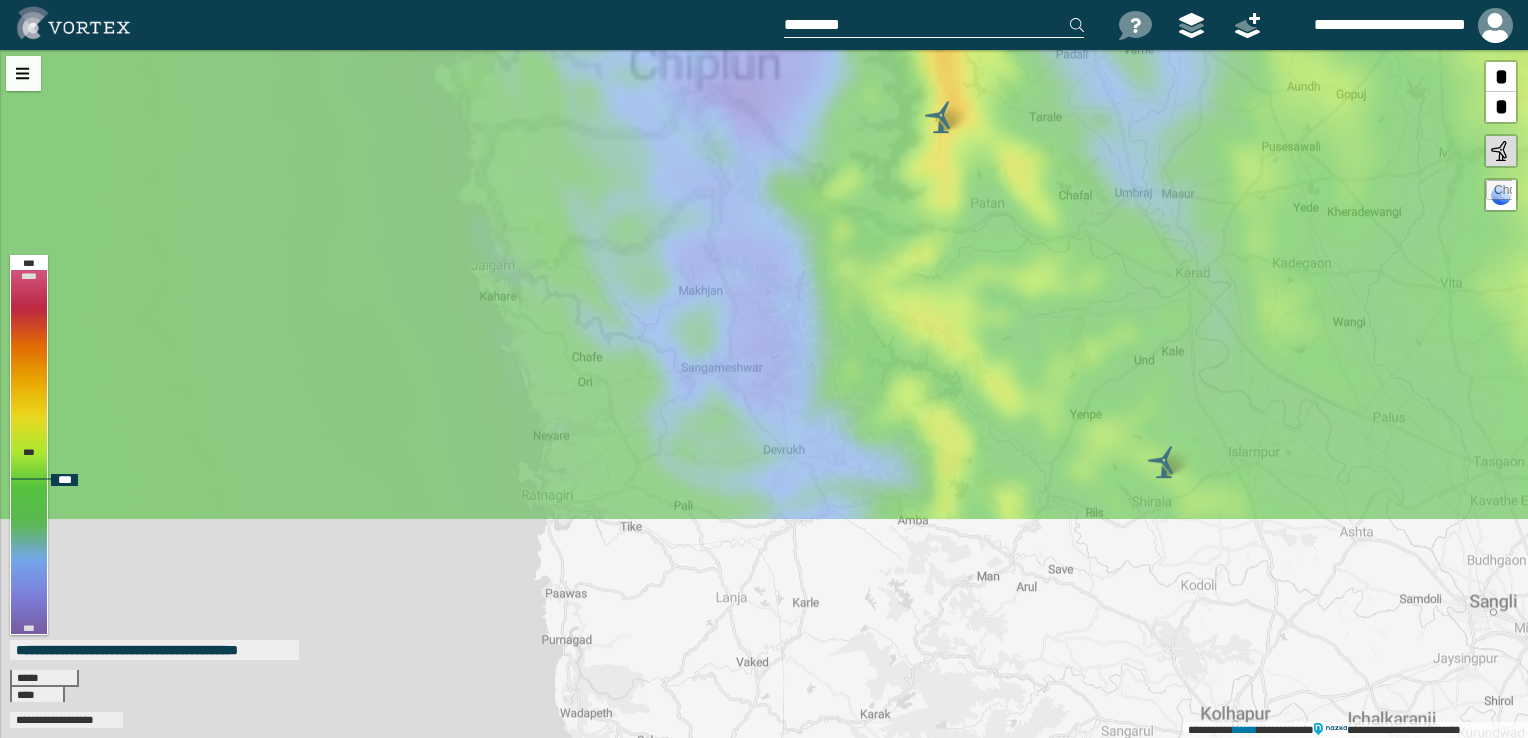 drag, startPoint x: 940, startPoint y: 361, endPoint x: 909, endPoint y: 82, distance: 280.71695 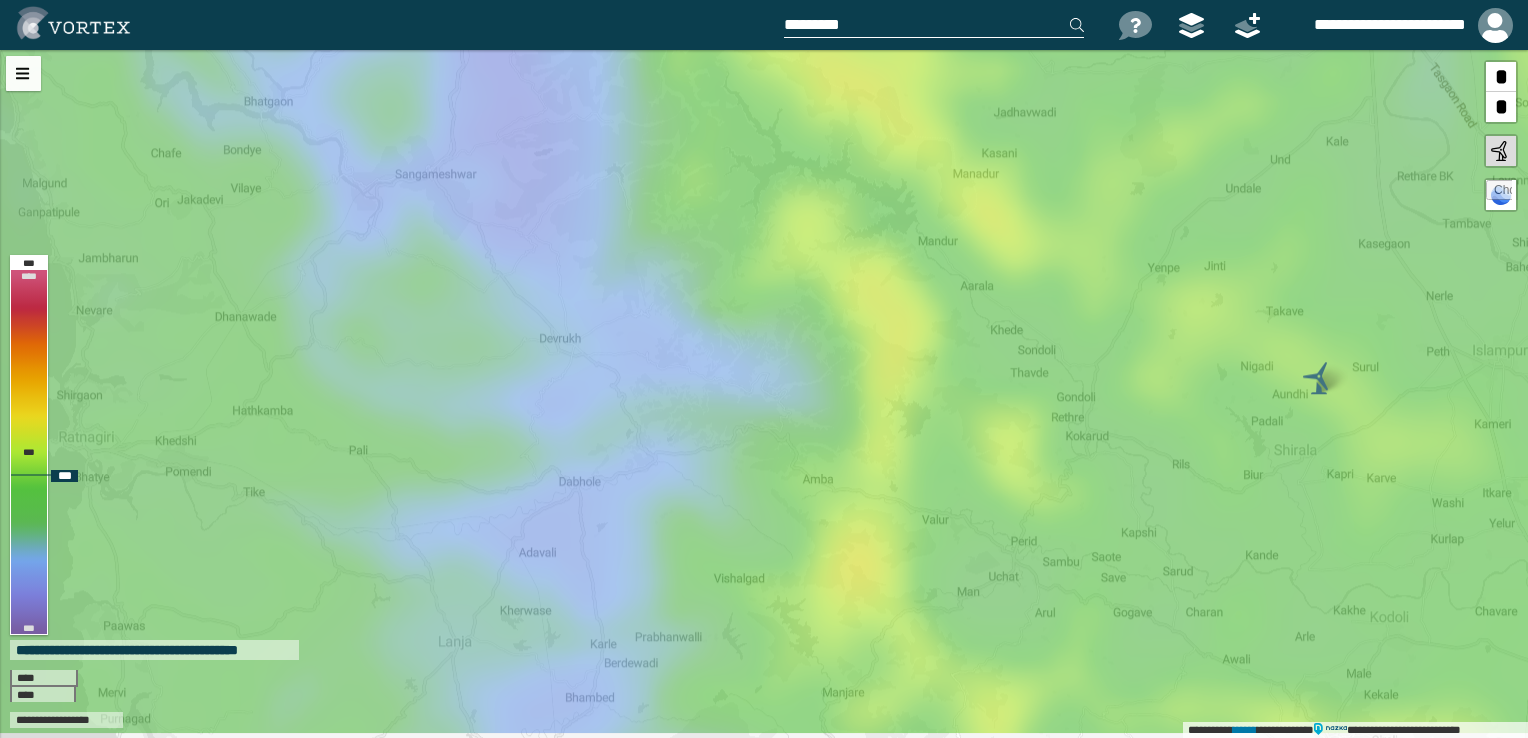 drag, startPoint x: 988, startPoint y: 427, endPoint x: 913, endPoint y: 159, distance: 278.2966 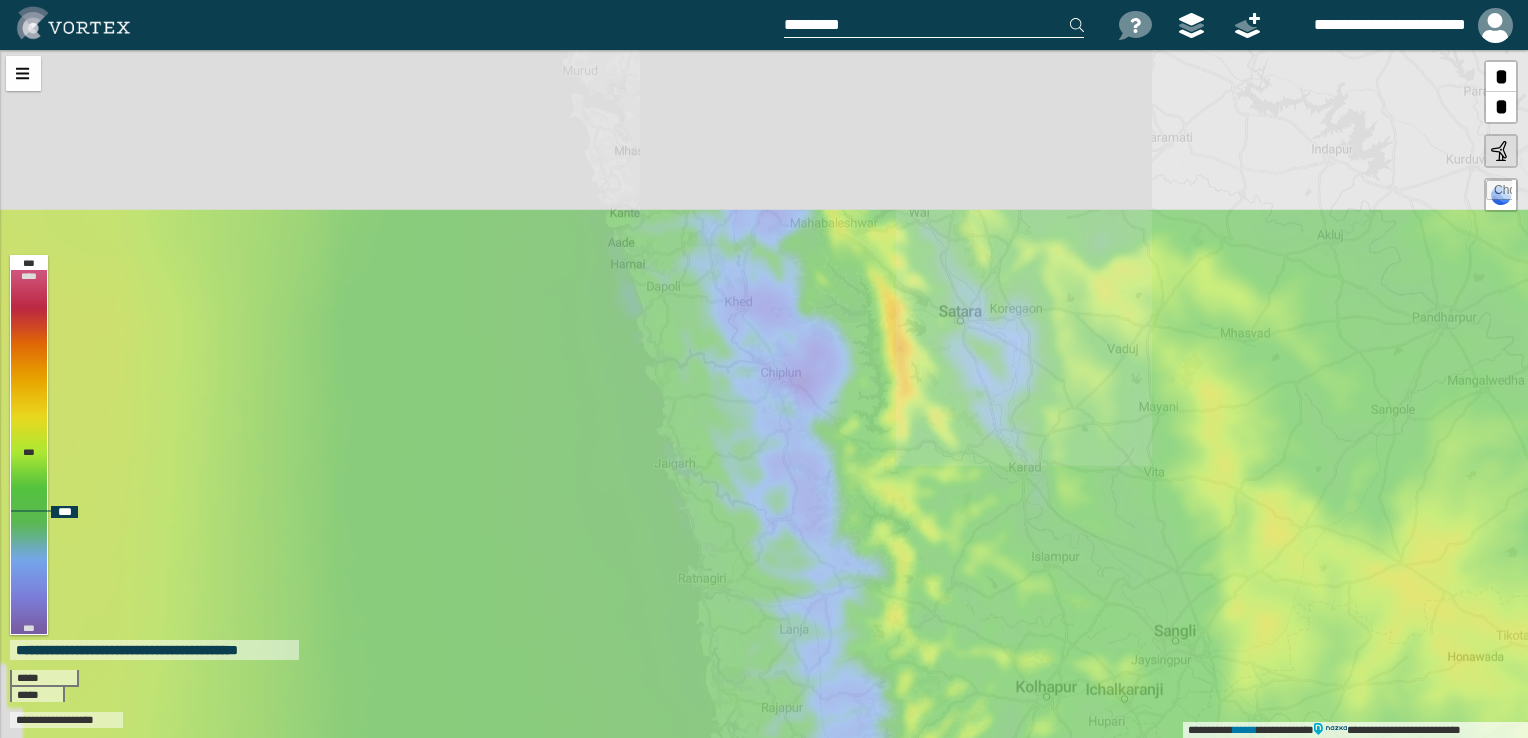 drag, startPoint x: 1020, startPoint y: 210, endPoint x: 1044, endPoint y: 546, distance: 336.85605 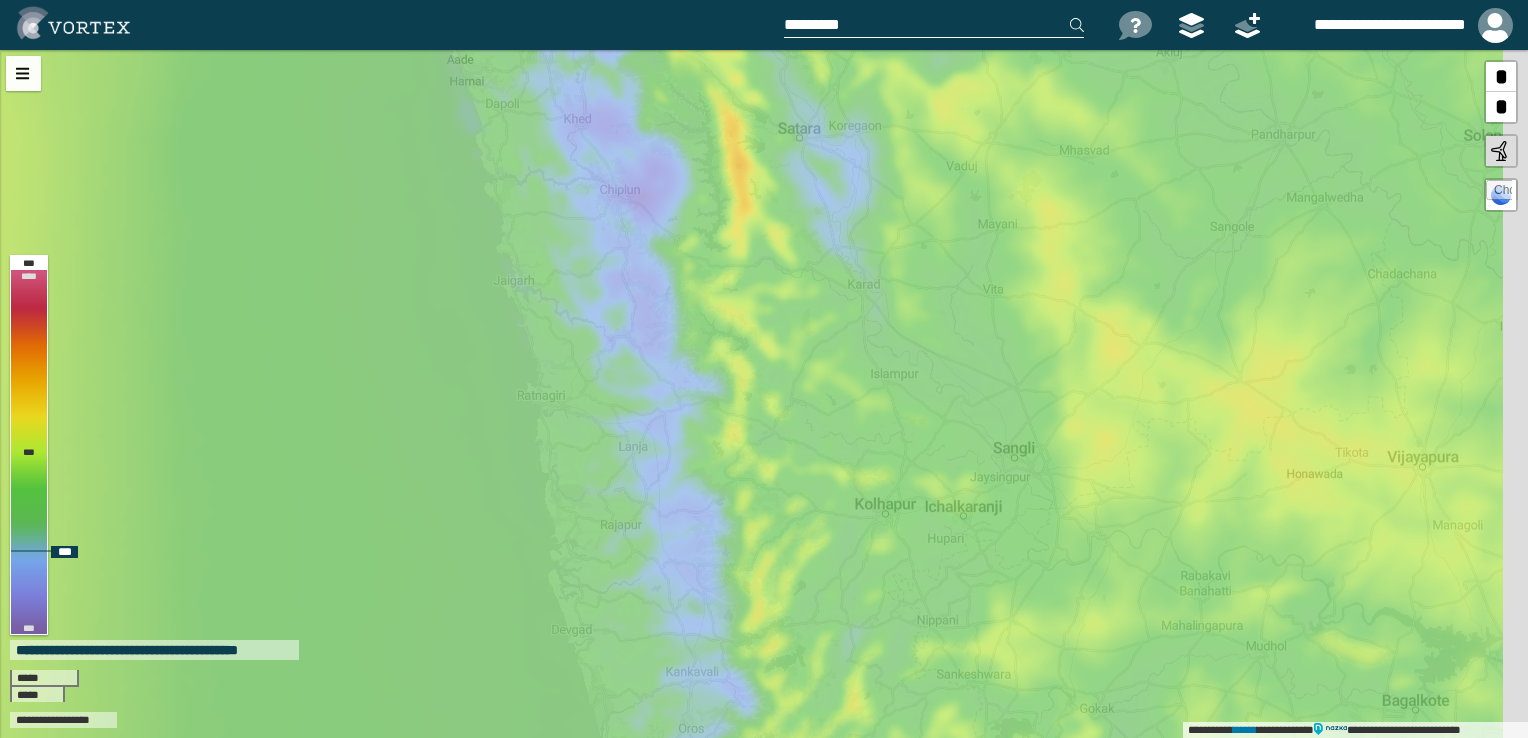 drag, startPoint x: 1001, startPoint y: 344, endPoint x: 778, endPoint y: 120, distance: 316.0775 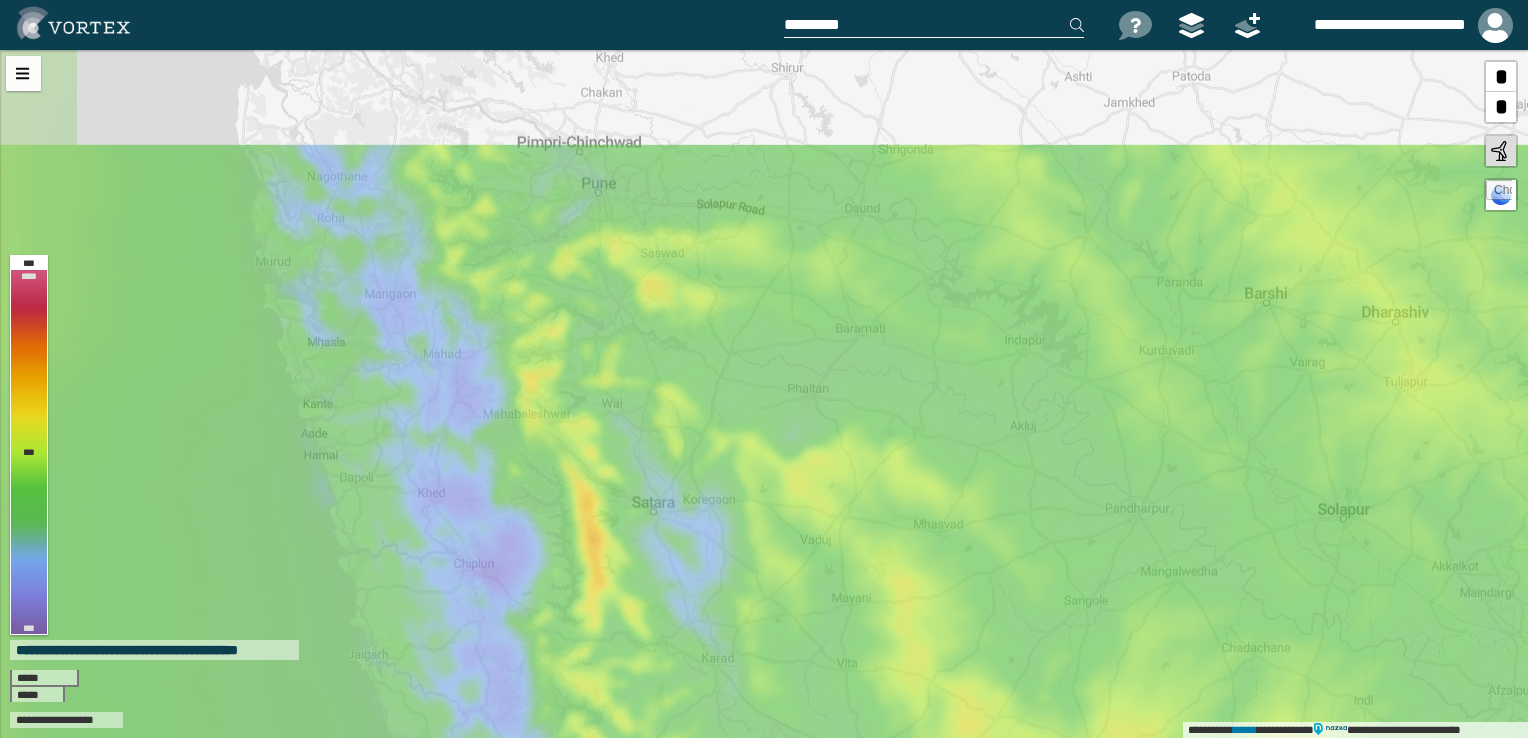 drag, startPoint x: 967, startPoint y: 334, endPoint x: 1036, endPoint y: 636, distance: 309.7822 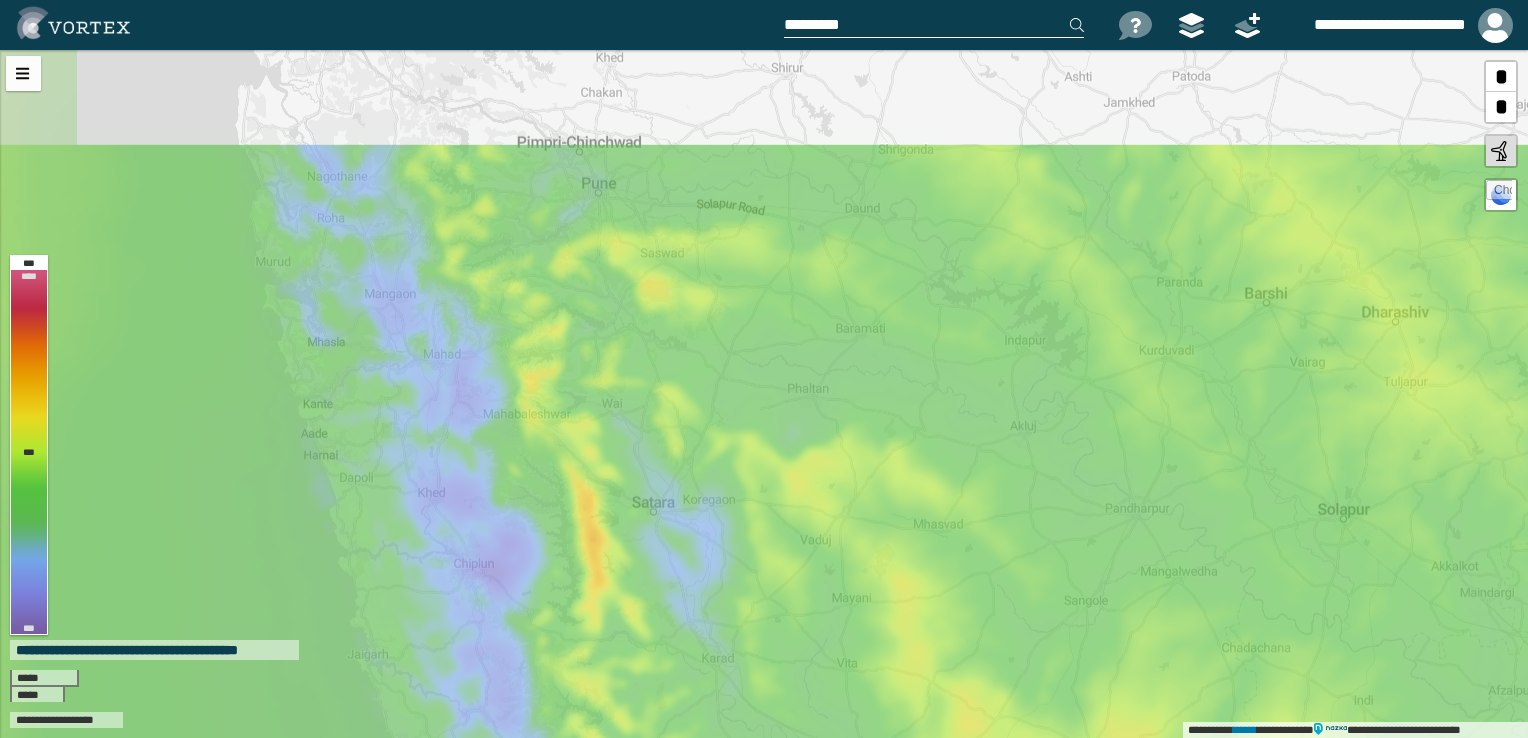click on "**********" at bounding box center [764, 369] 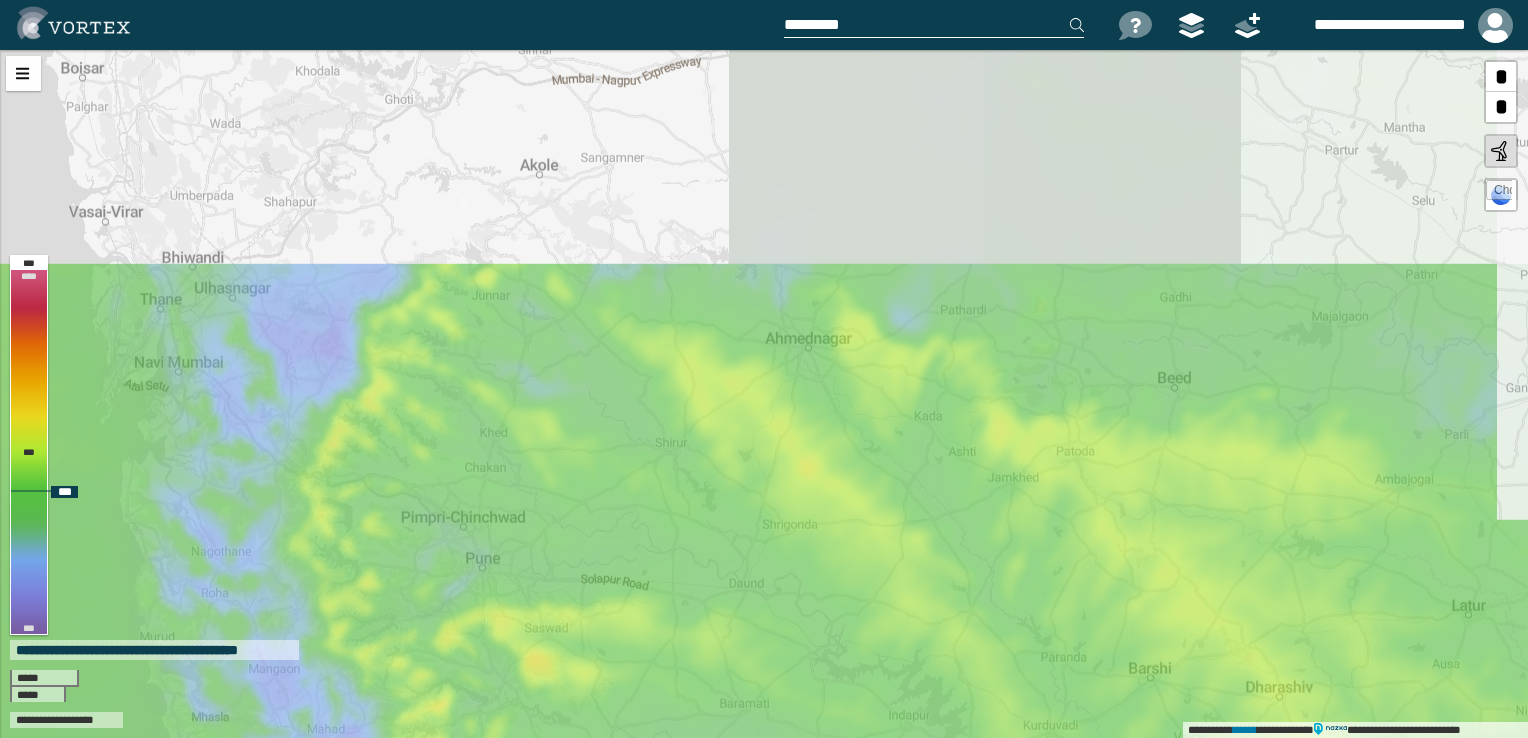 drag, startPoint x: 1130, startPoint y: 332, endPoint x: 1044, endPoint y: 658, distance: 337.15277 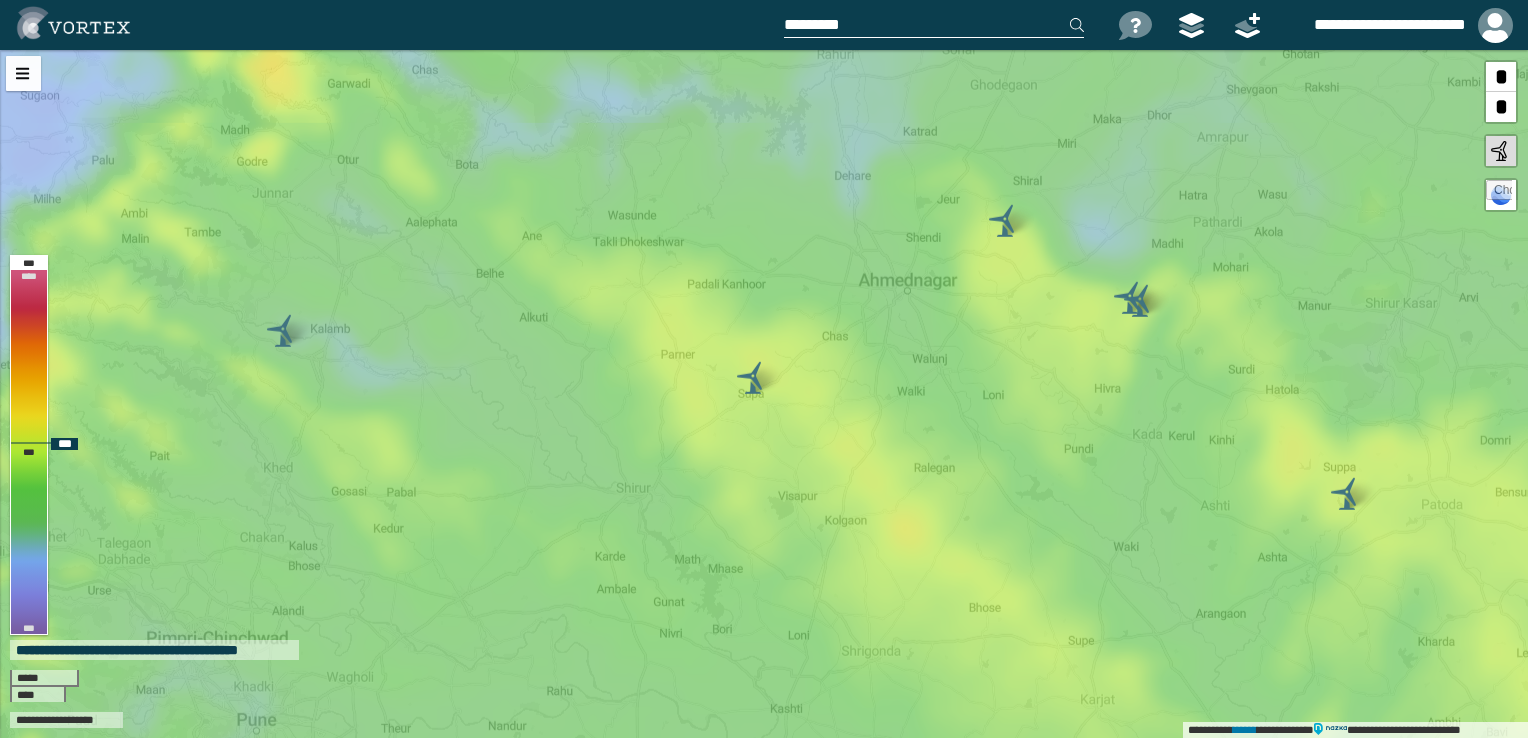 click at bounding box center (753, 378) 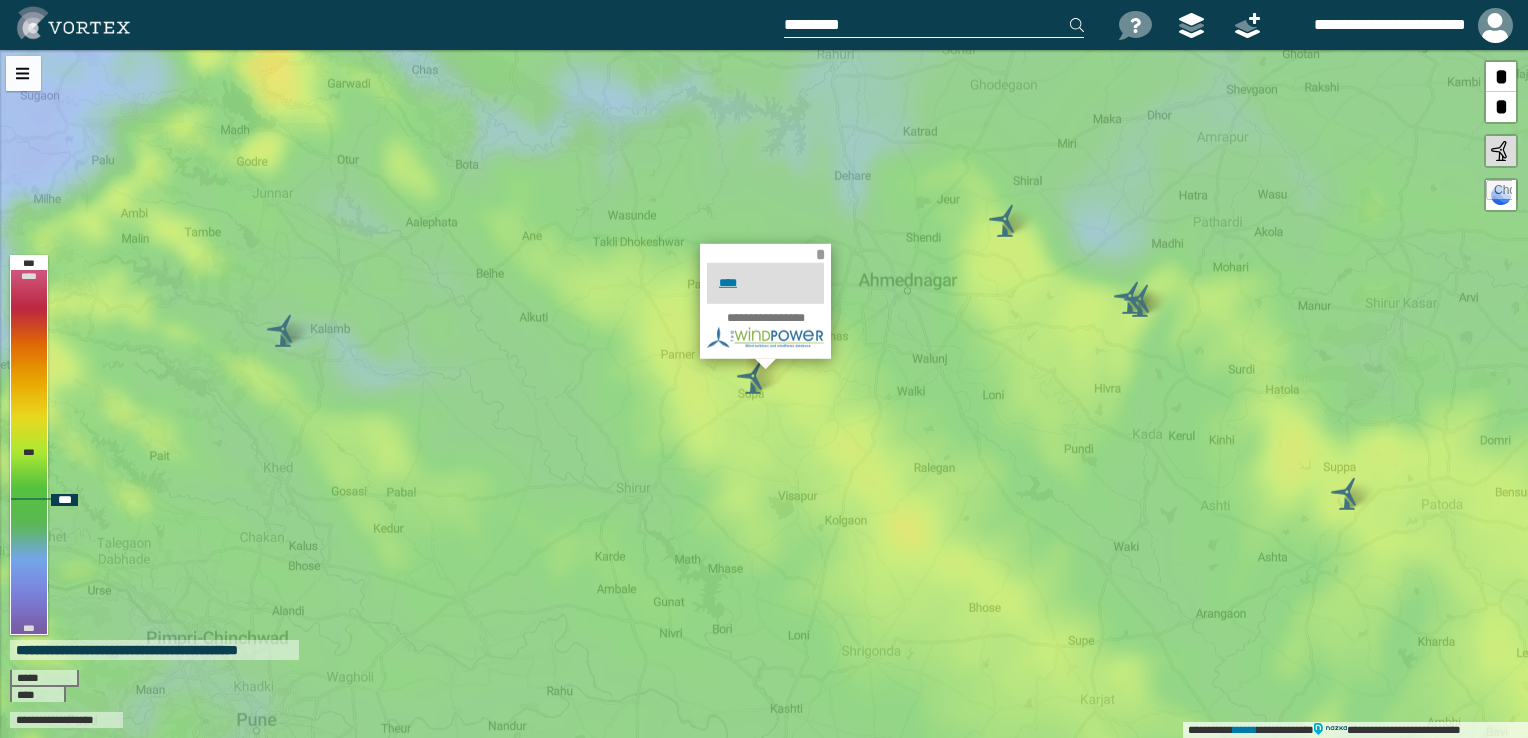 click on "*" at bounding box center [820, 254] 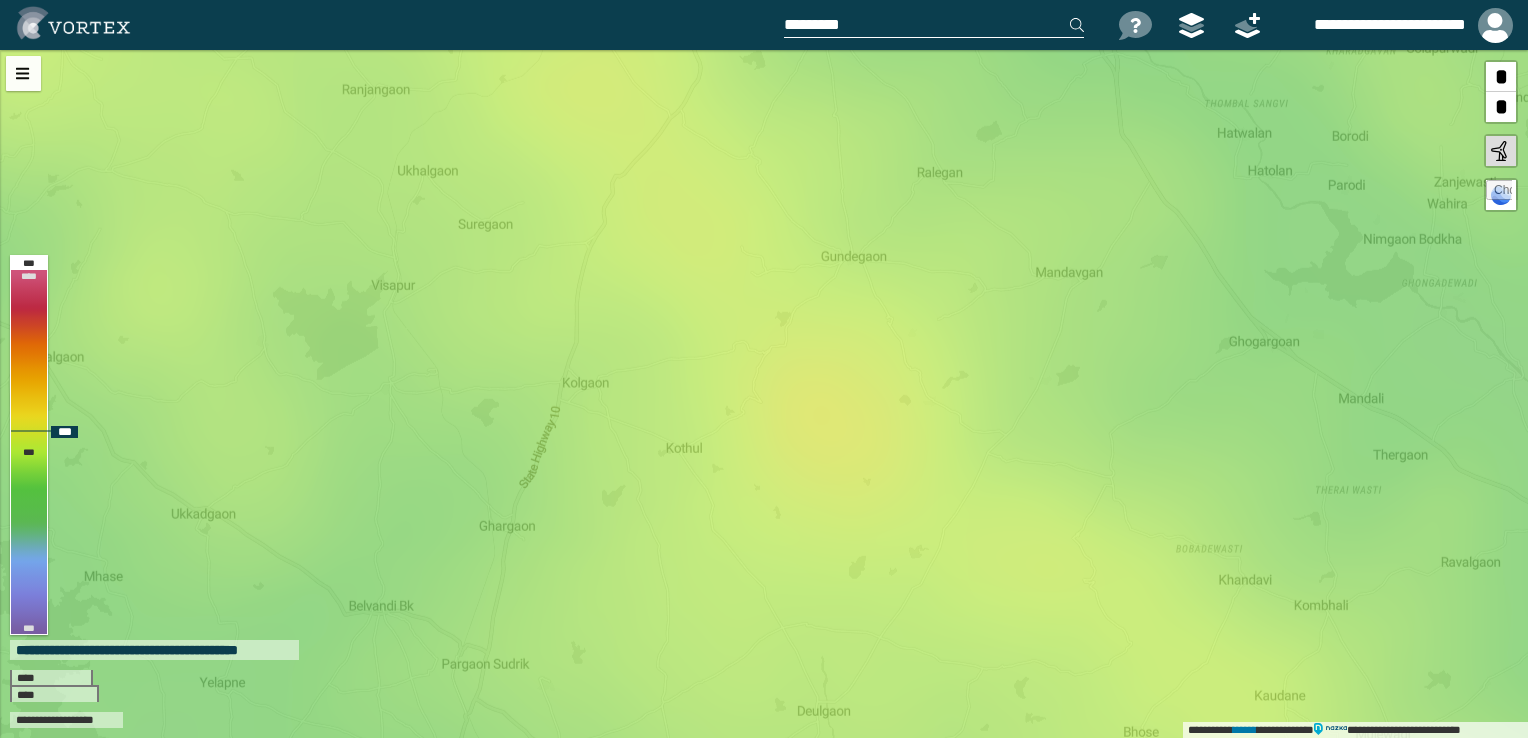 click on "**********" at bounding box center (764, 394) 